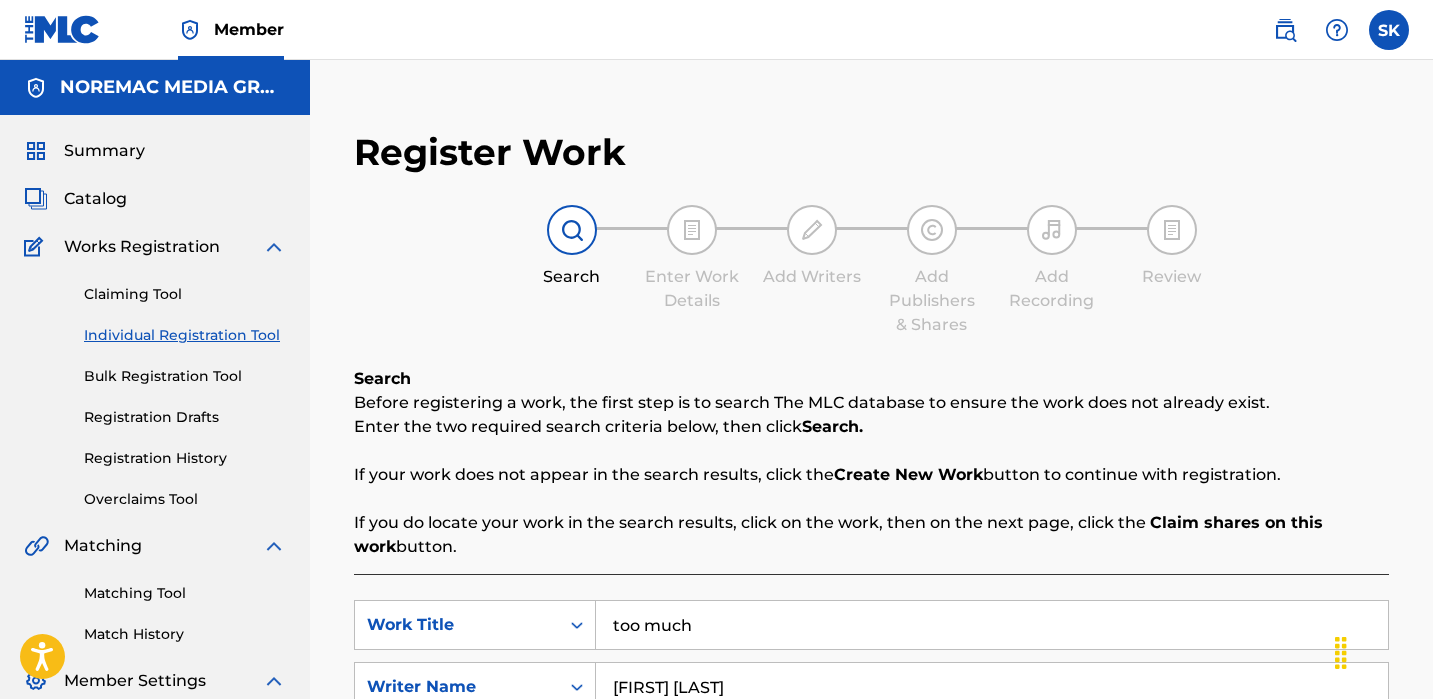 scroll, scrollTop: 511, scrollLeft: 0, axis: vertical 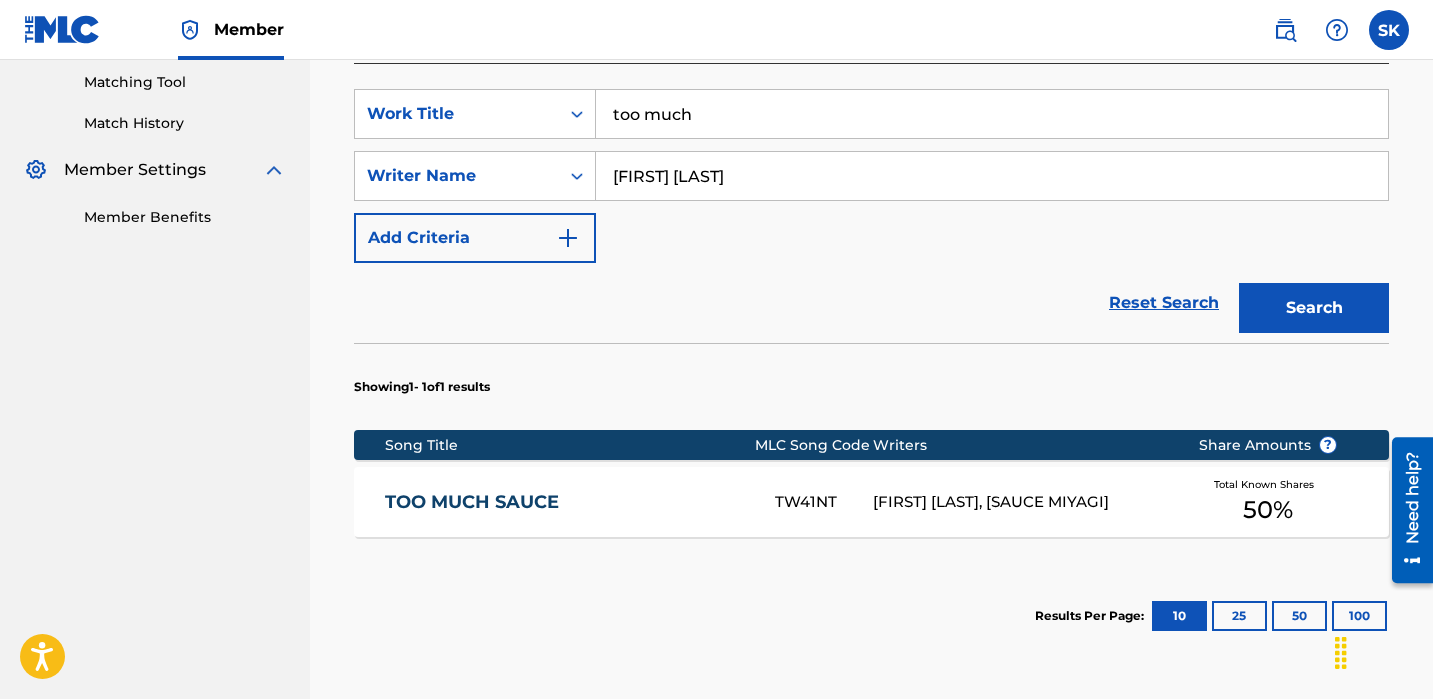 click on "too much" at bounding box center (992, 114) 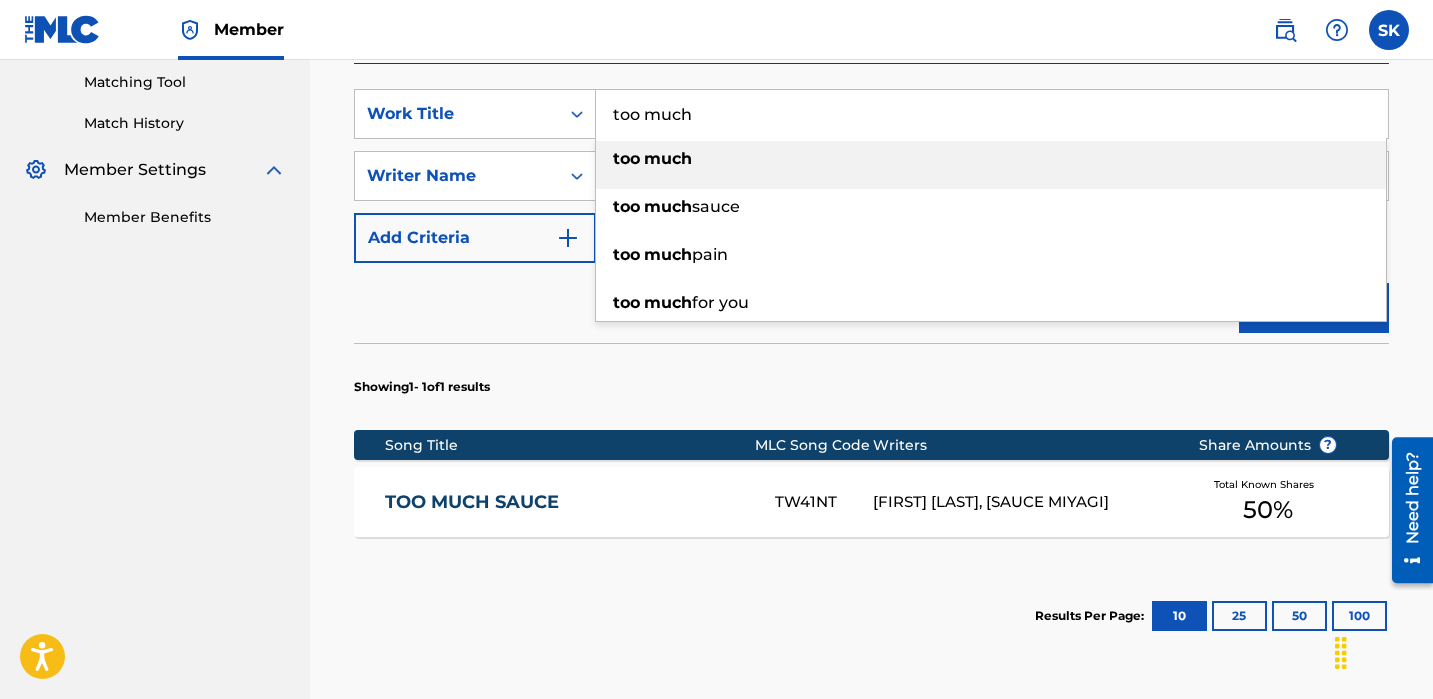 click on "too much" at bounding box center [992, 114] 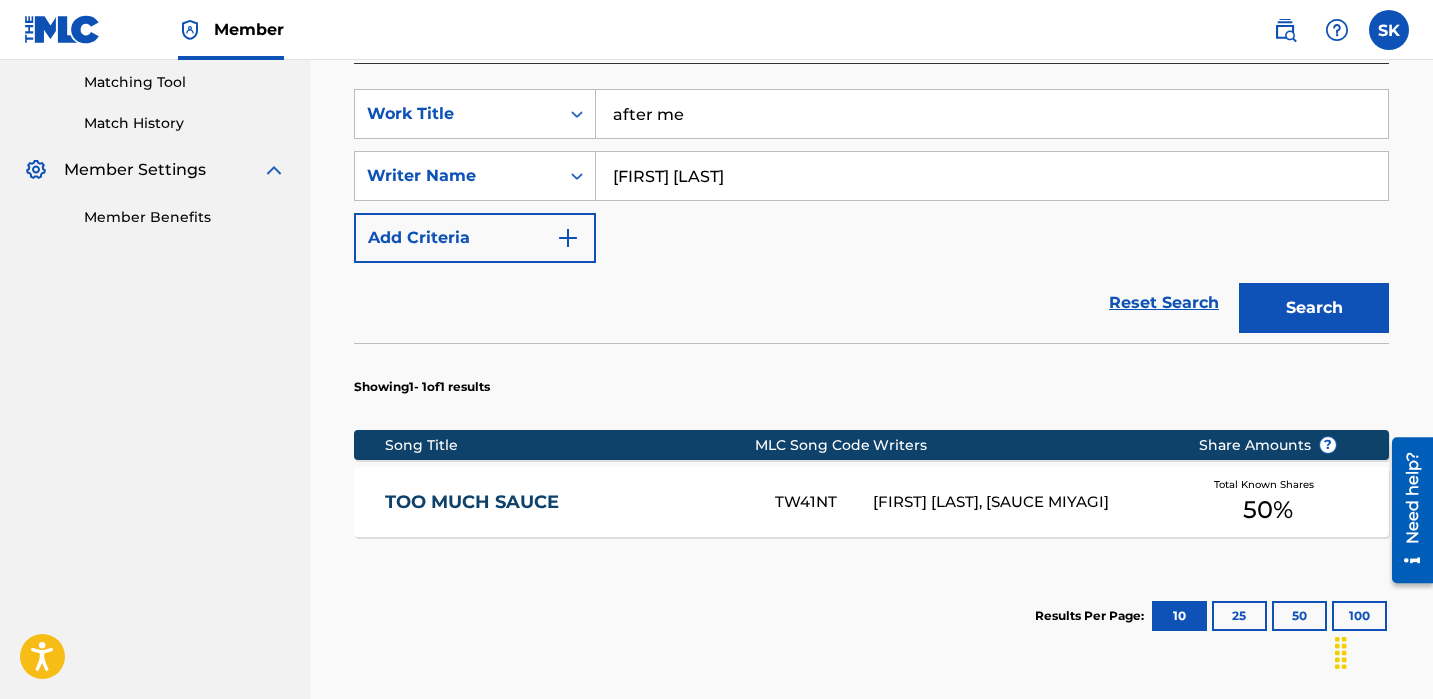 click on "Search" at bounding box center [1314, 308] 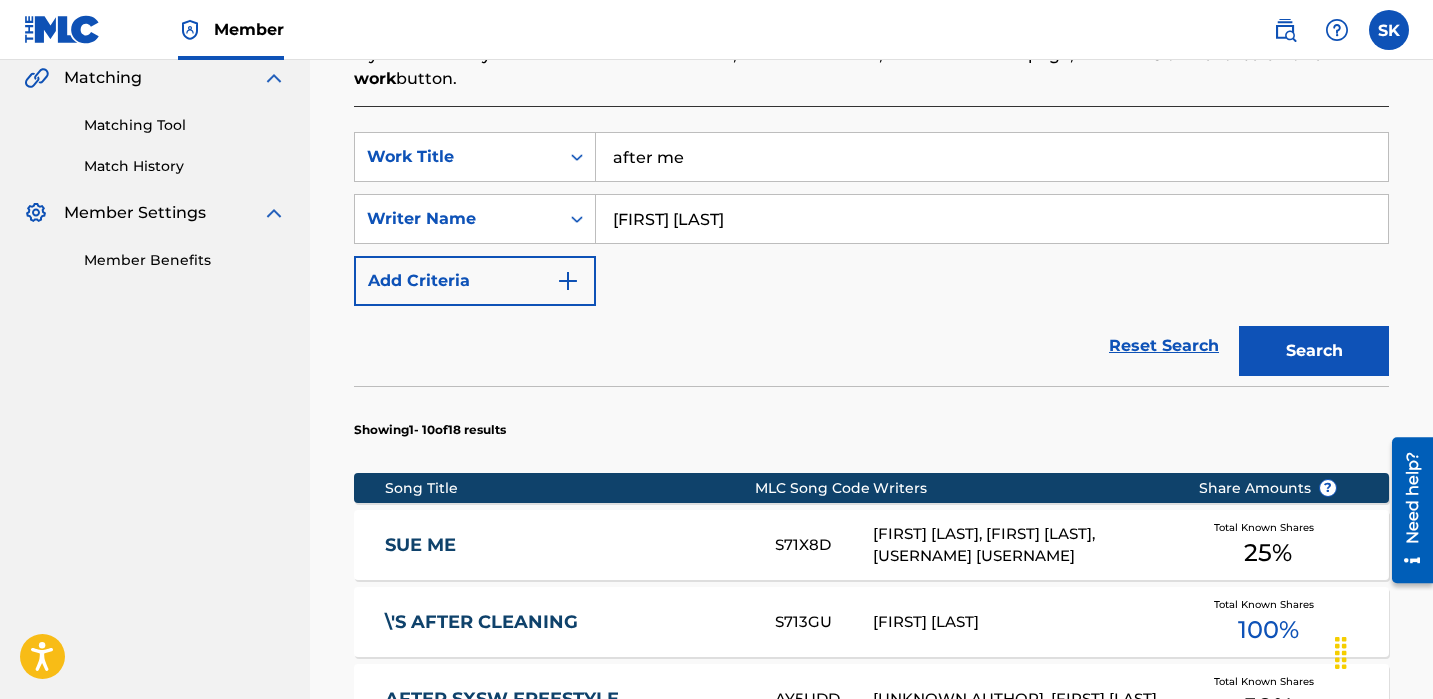 scroll, scrollTop: 511, scrollLeft: 0, axis: vertical 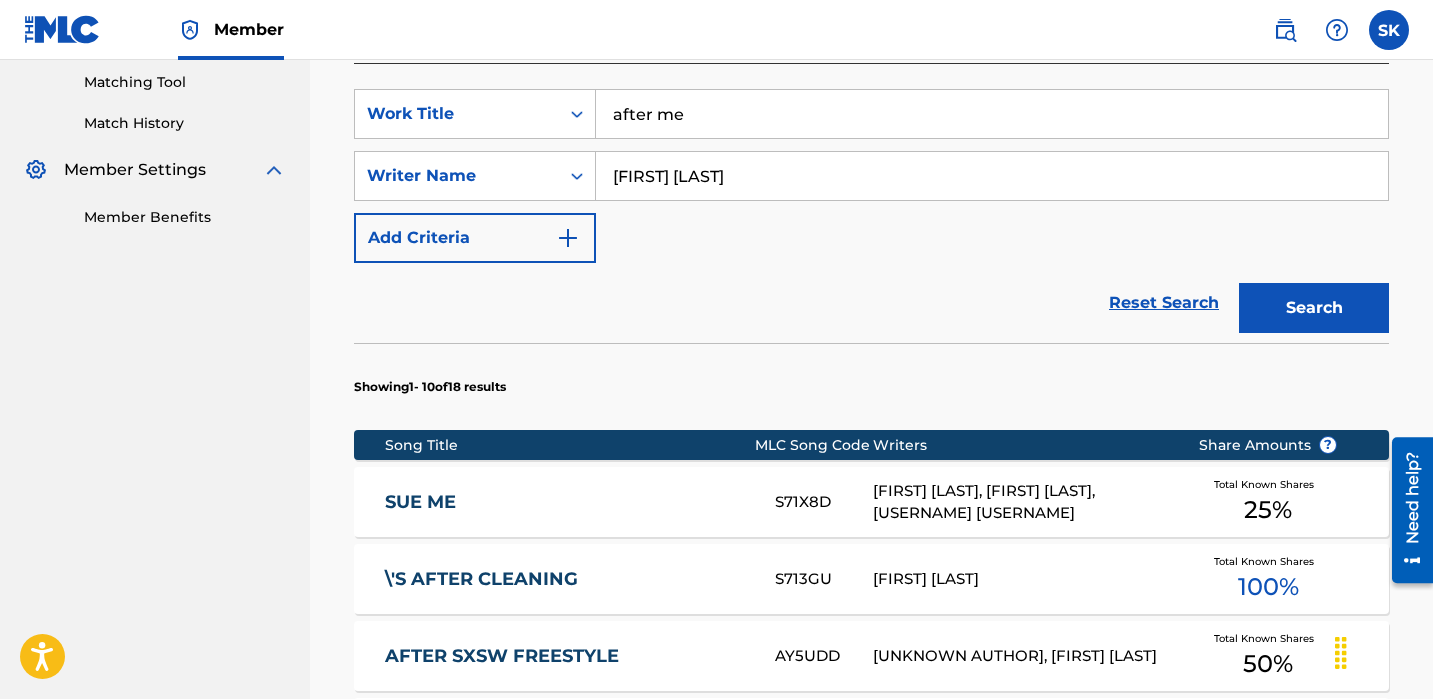 click on "after me" at bounding box center (992, 114) 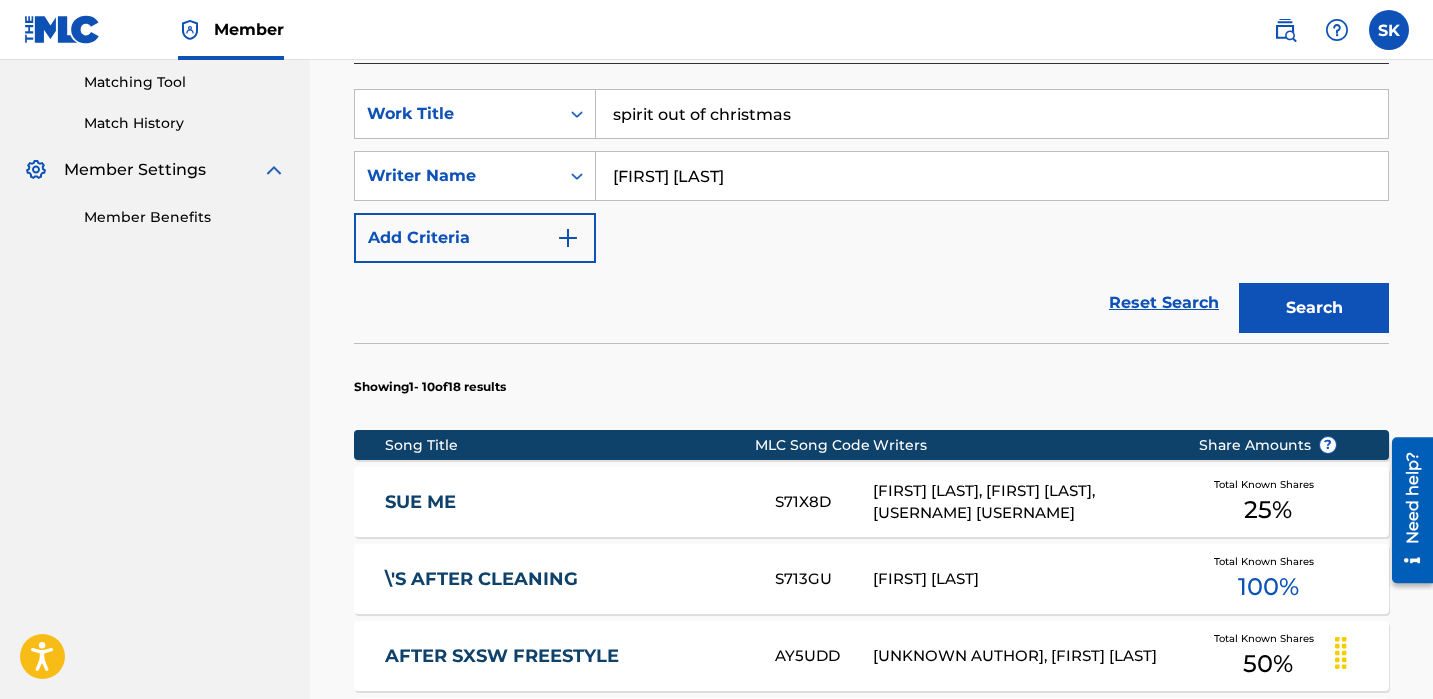 click on "Search" at bounding box center [1314, 308] 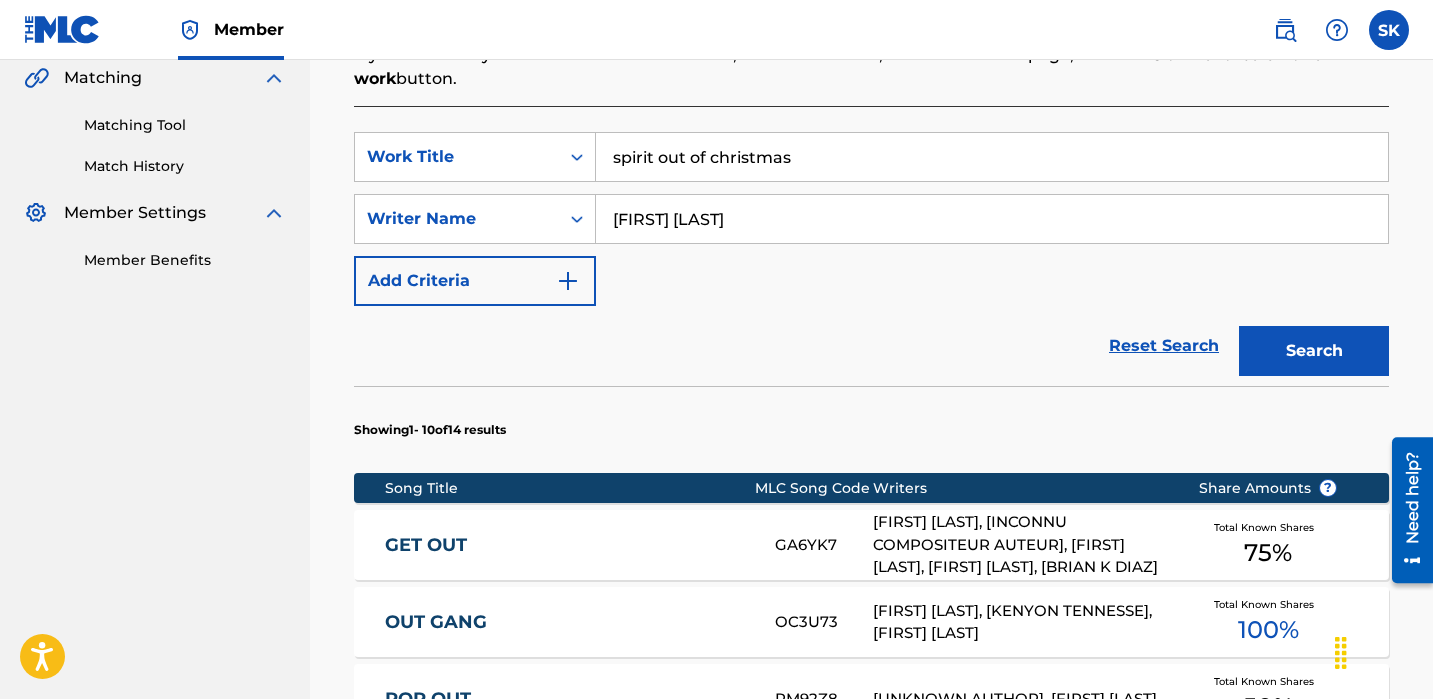 scroll, scrollTop: 511, scrollLeft: 0, axis: vertical 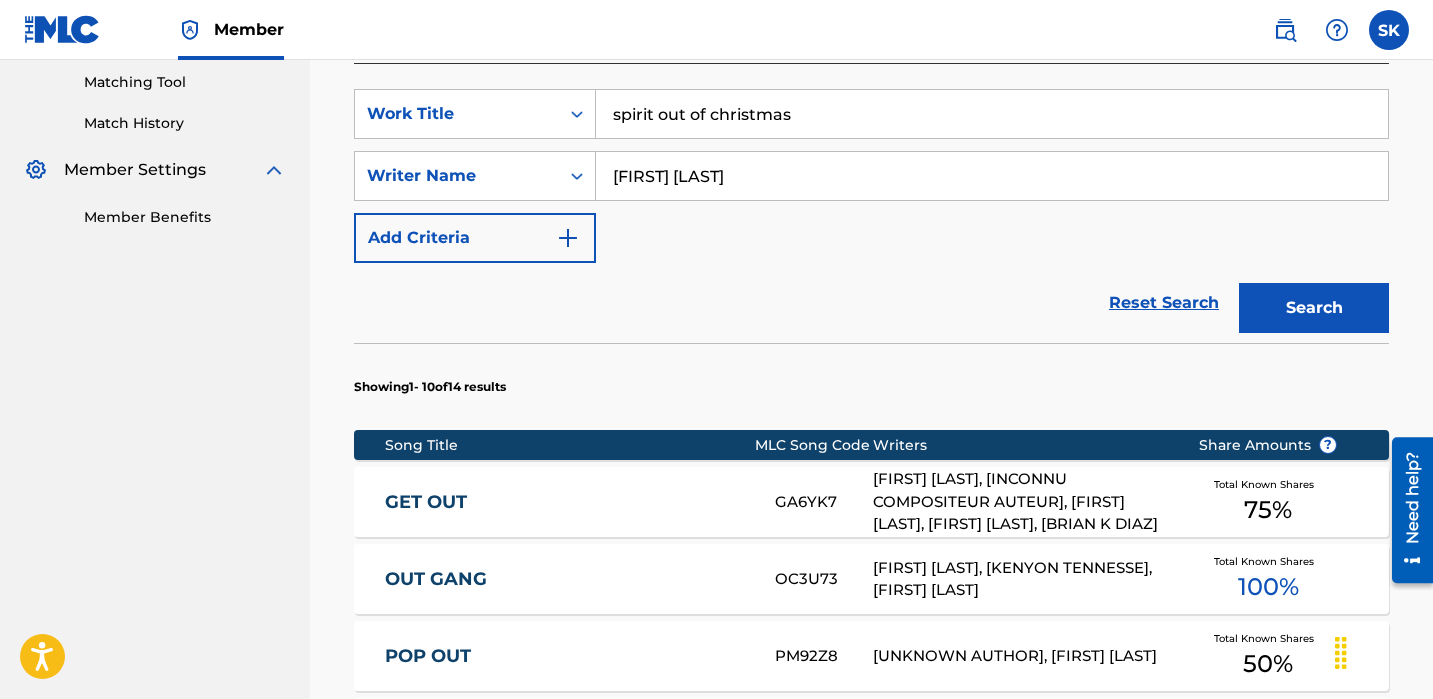 click on "spirit out of christmas" at bounding box center (992, 114) 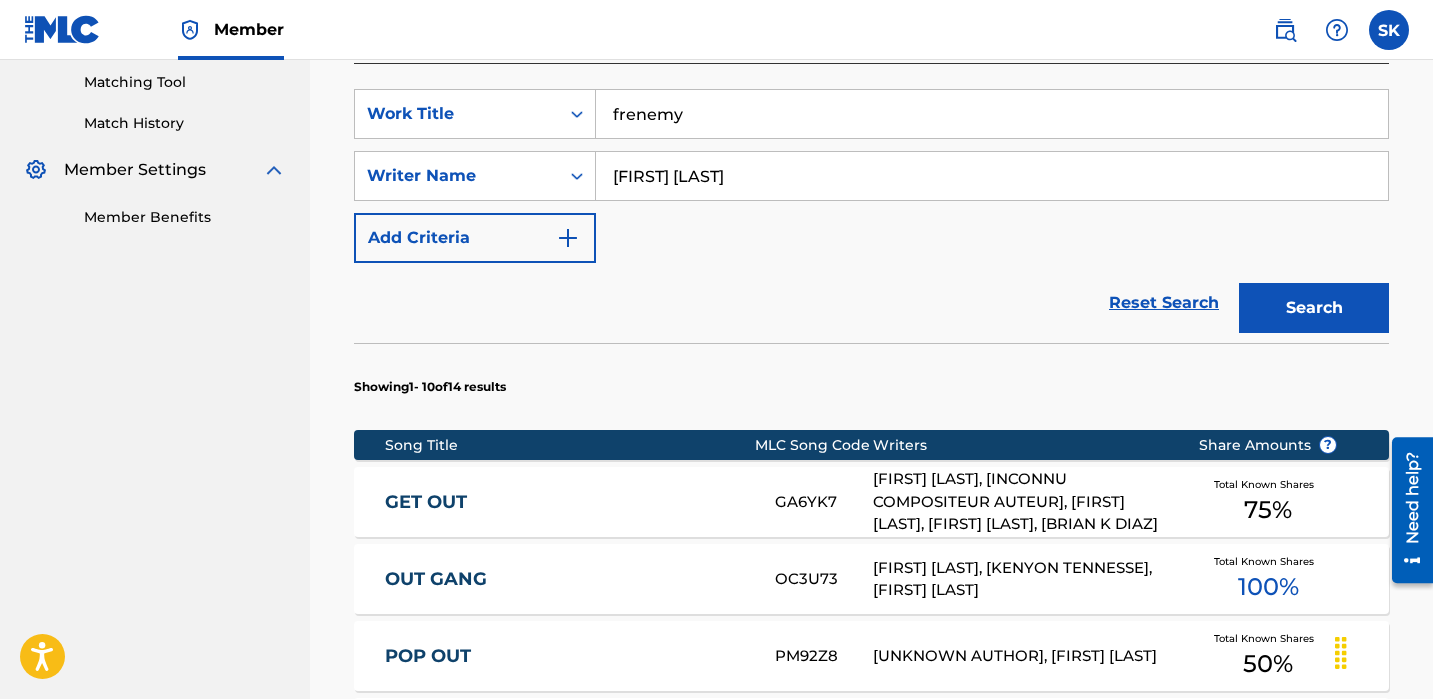 click on "Search" at bounding box center [1314, 308] 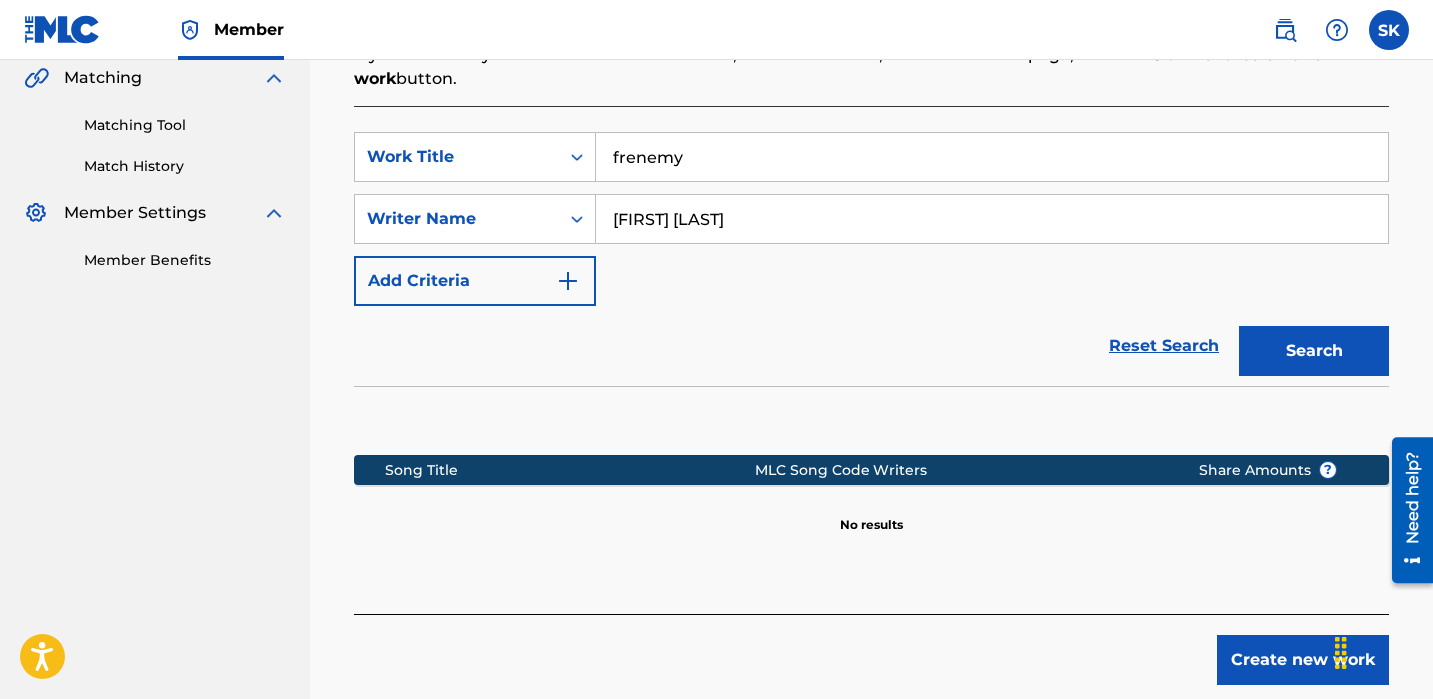 scroll, scrollTop: 511, scrollLeft: 0, axis: vertical 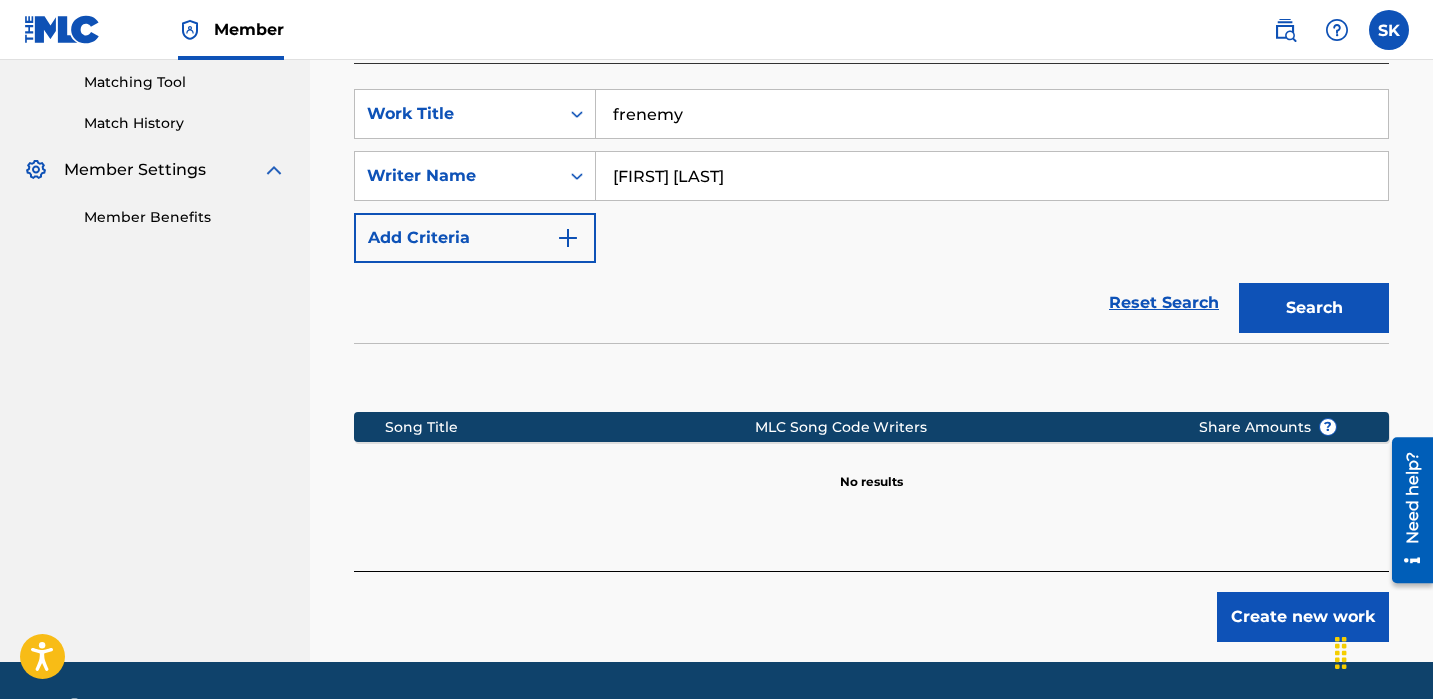 click on "frenemy" at bounding box center [992, 114] 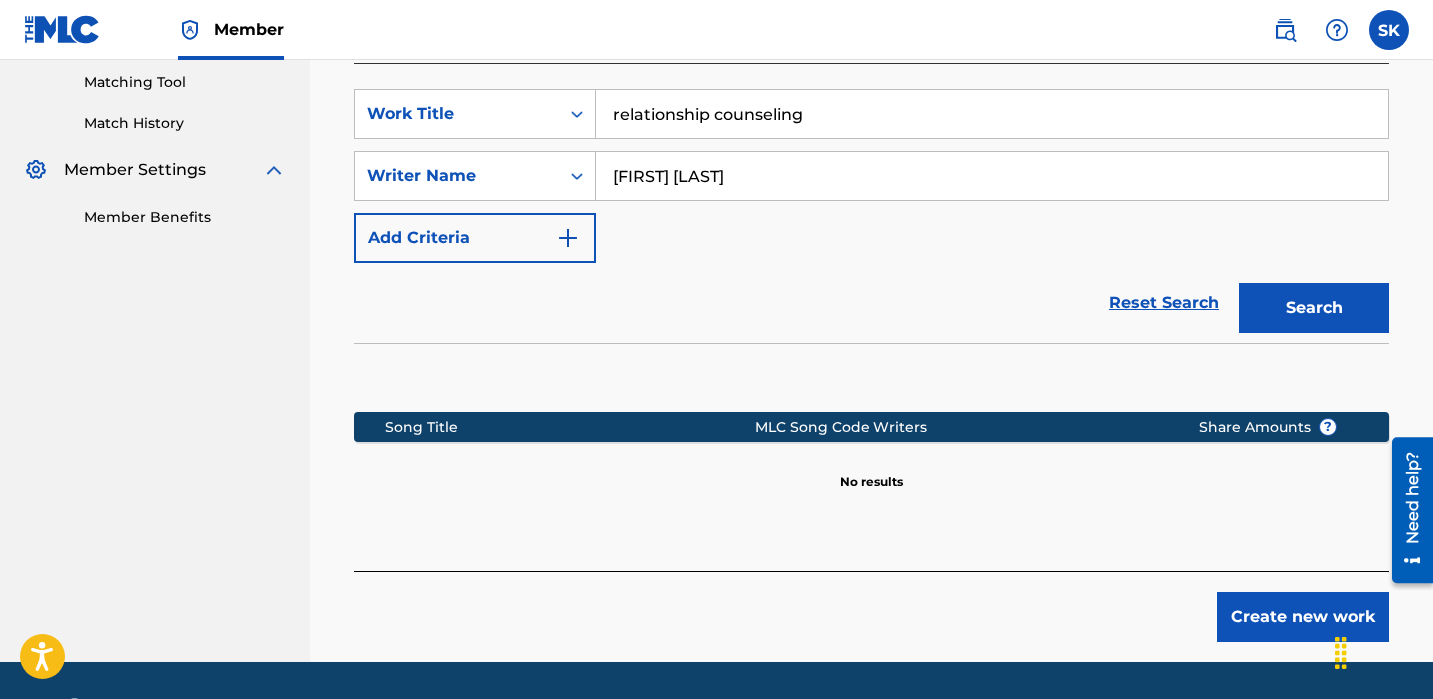 click on "Search" at bounding box center [1314, 308] 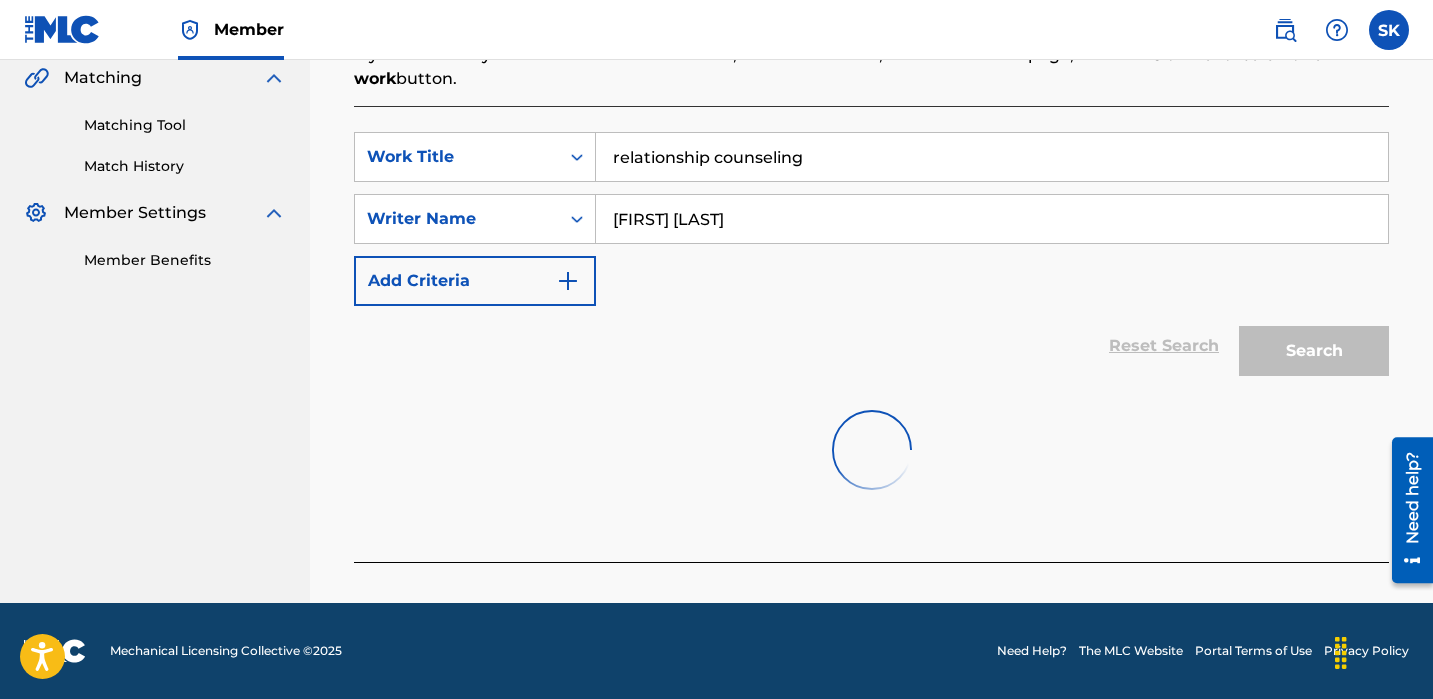 scroll, scrollTop: 511, scrollLeft: 0, axis: vertical 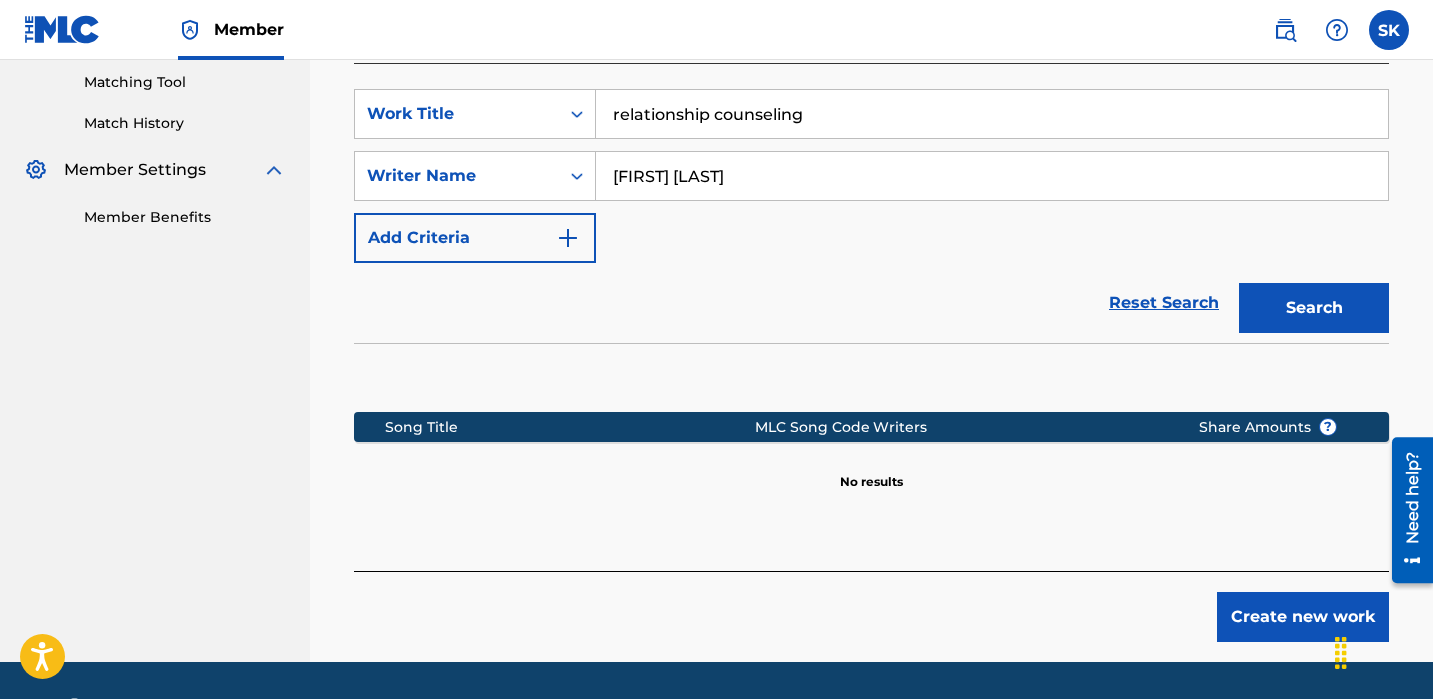 click on "relationship counseling" at bounding box center (992, 114) 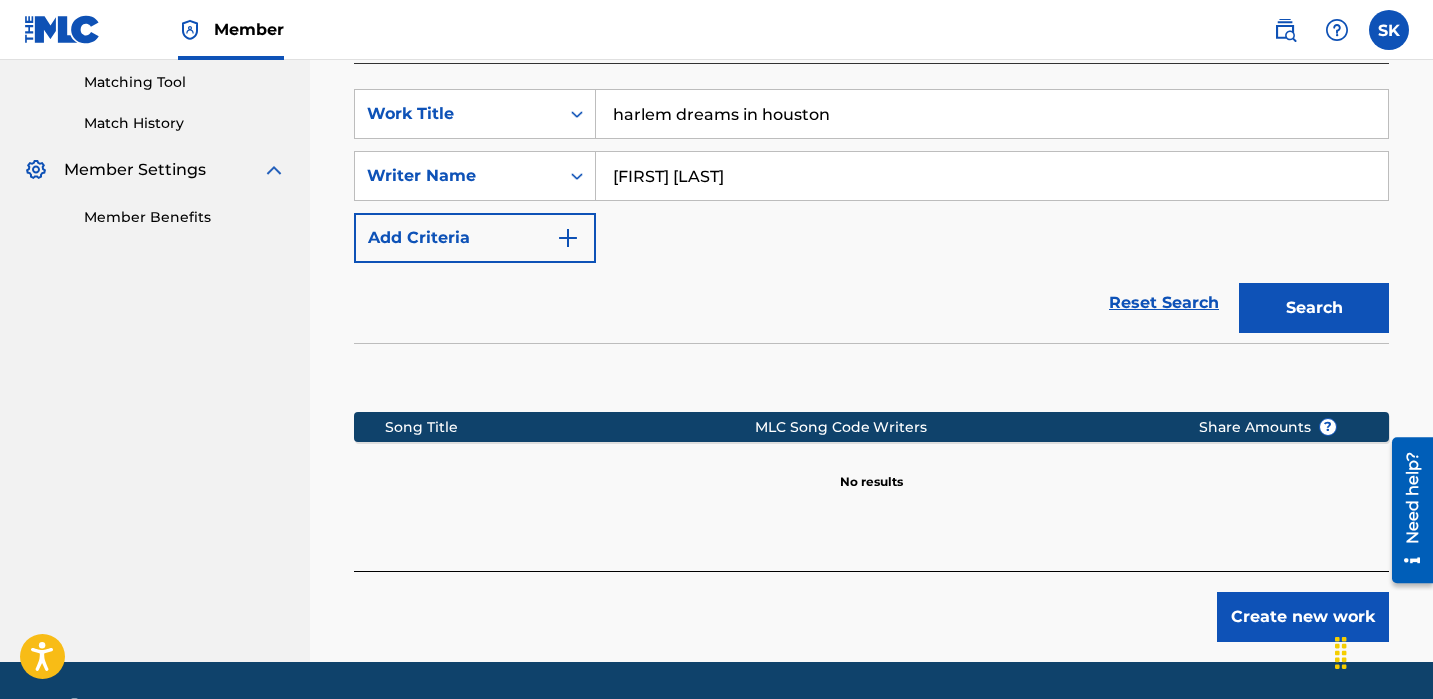 click on "Search" at bounding box center (1314, 308) 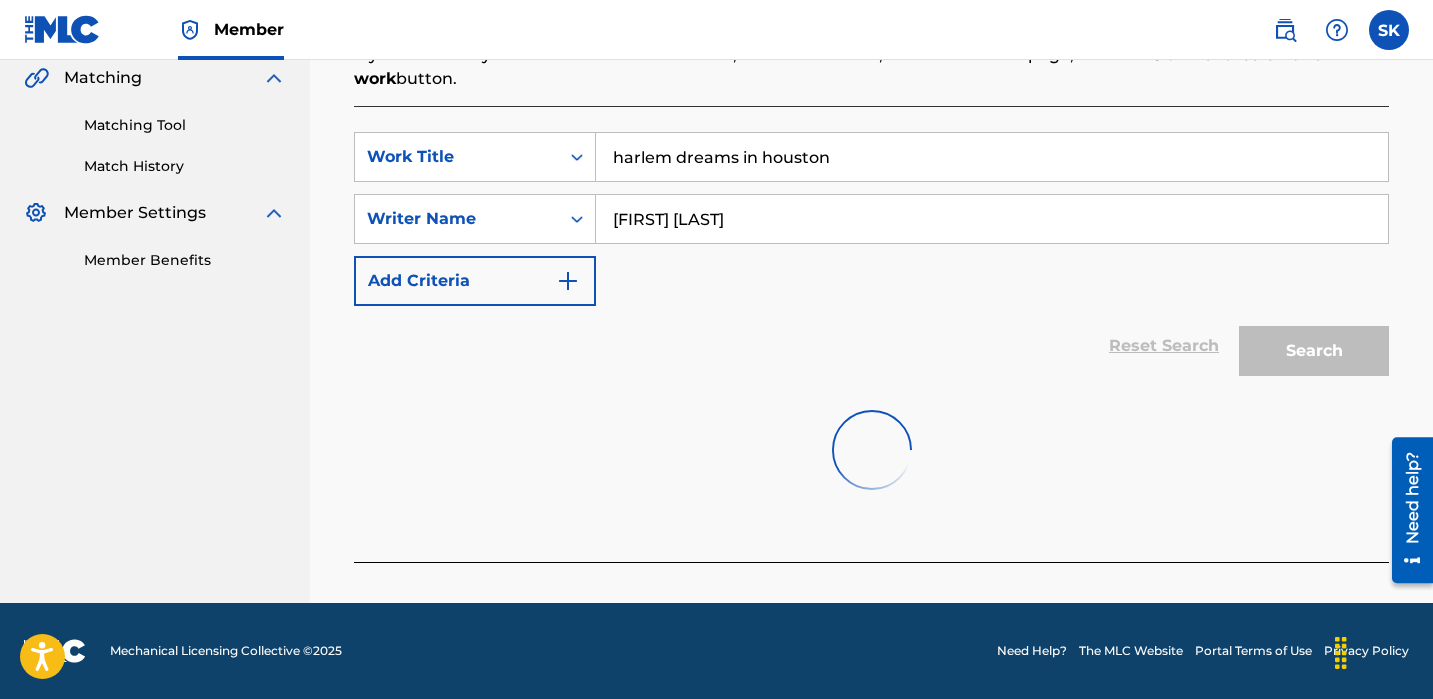 scroll, scrollTop: 511, scrollLeft: 0, axis: vertical 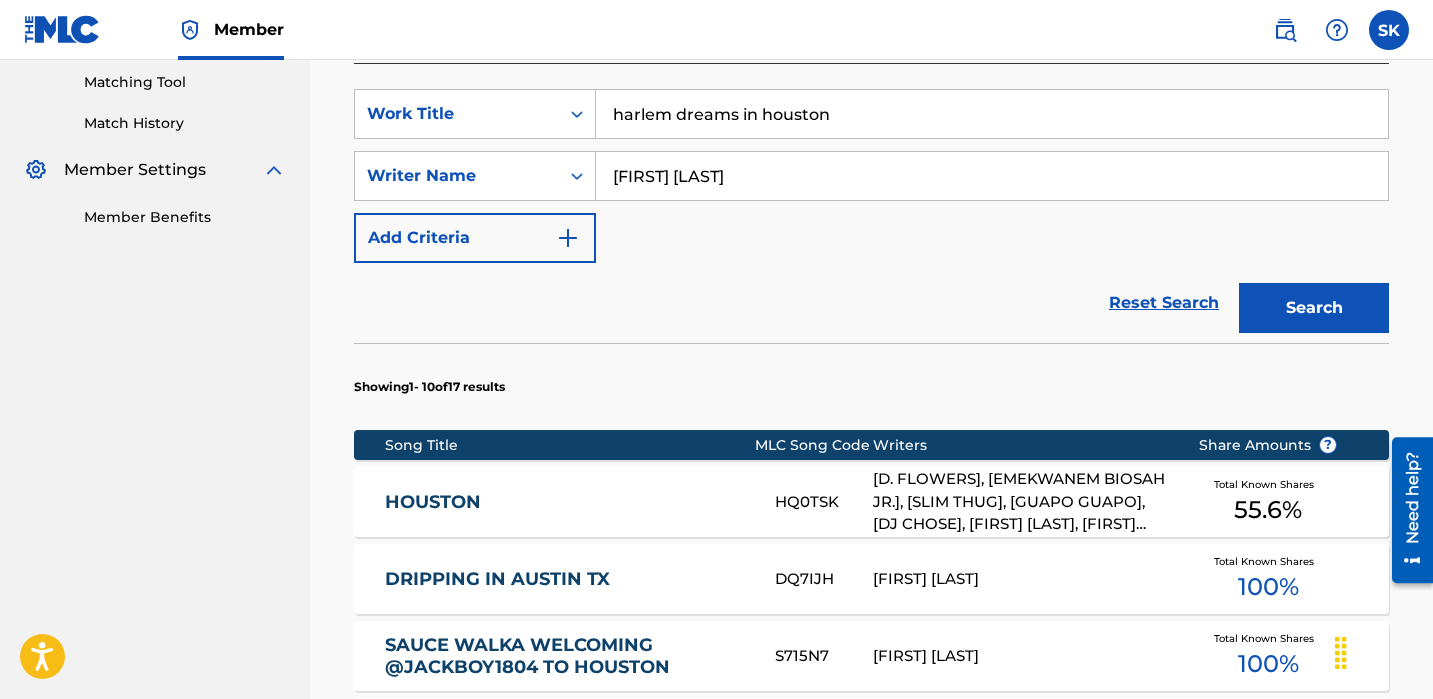 click on "harlem dreams in houston" at bounding box center (992, 114) 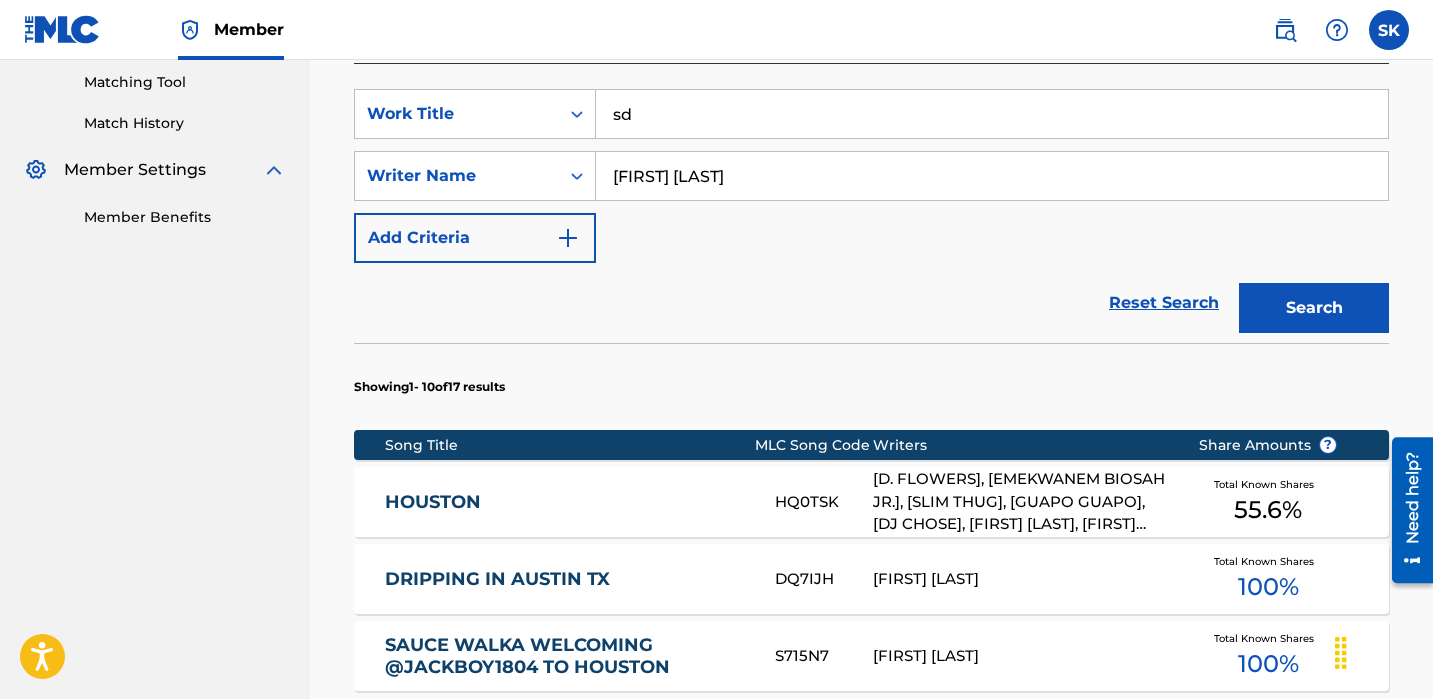 type on "s" 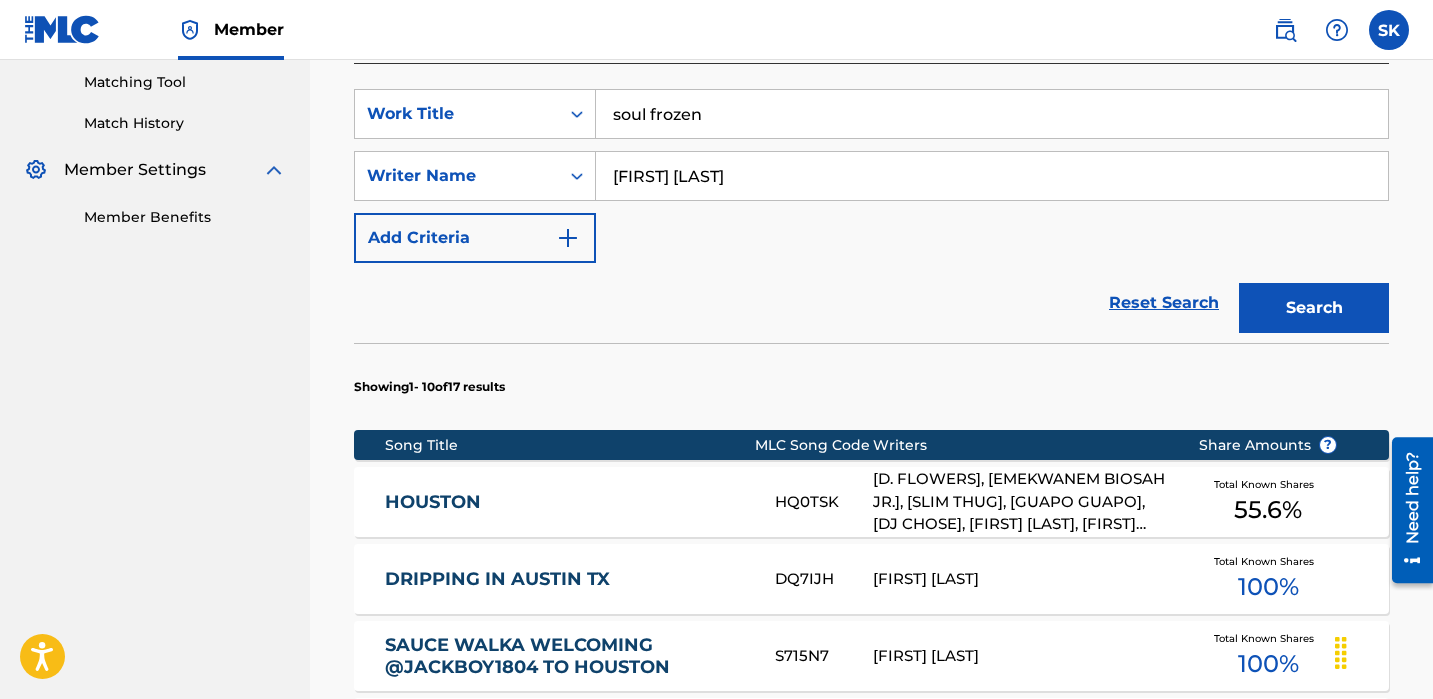 click on "Search" at bounding box center [1314, 308] 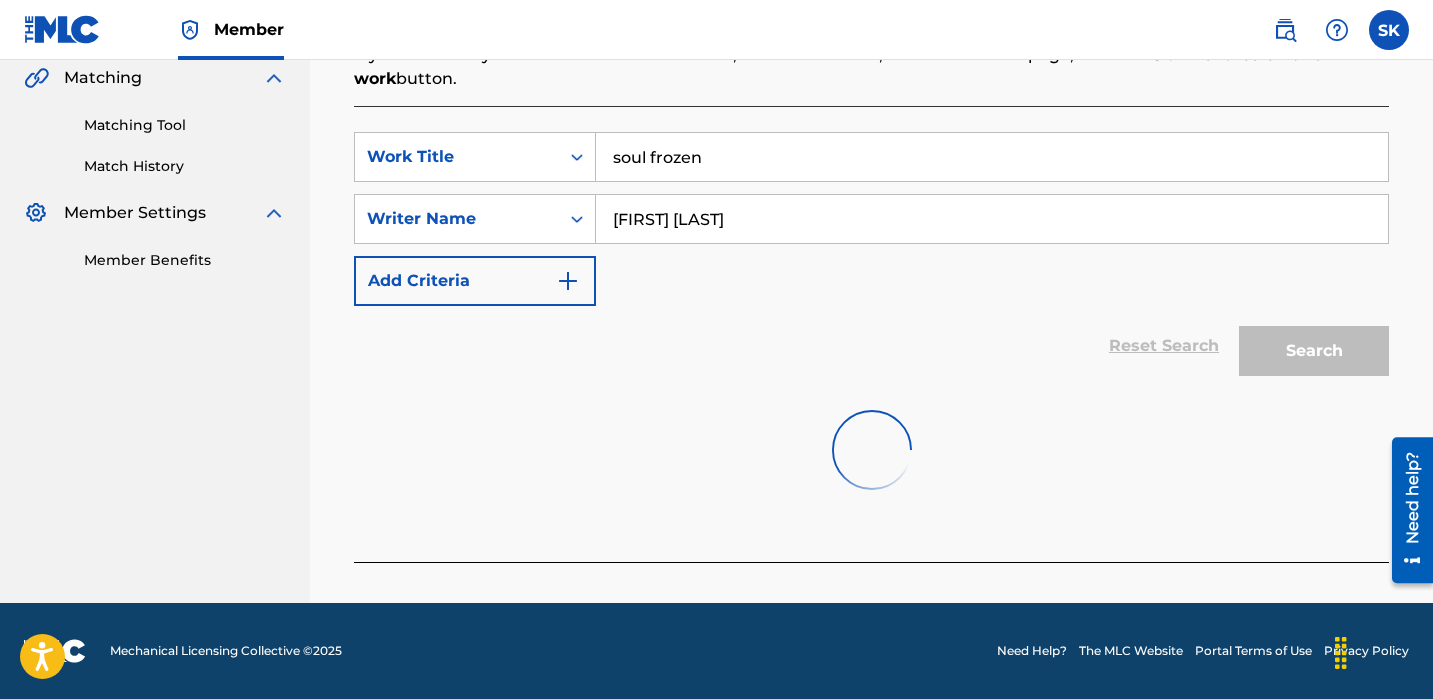 scroll, scrollTop: 511, scrollLeft: 0, axis: vertical 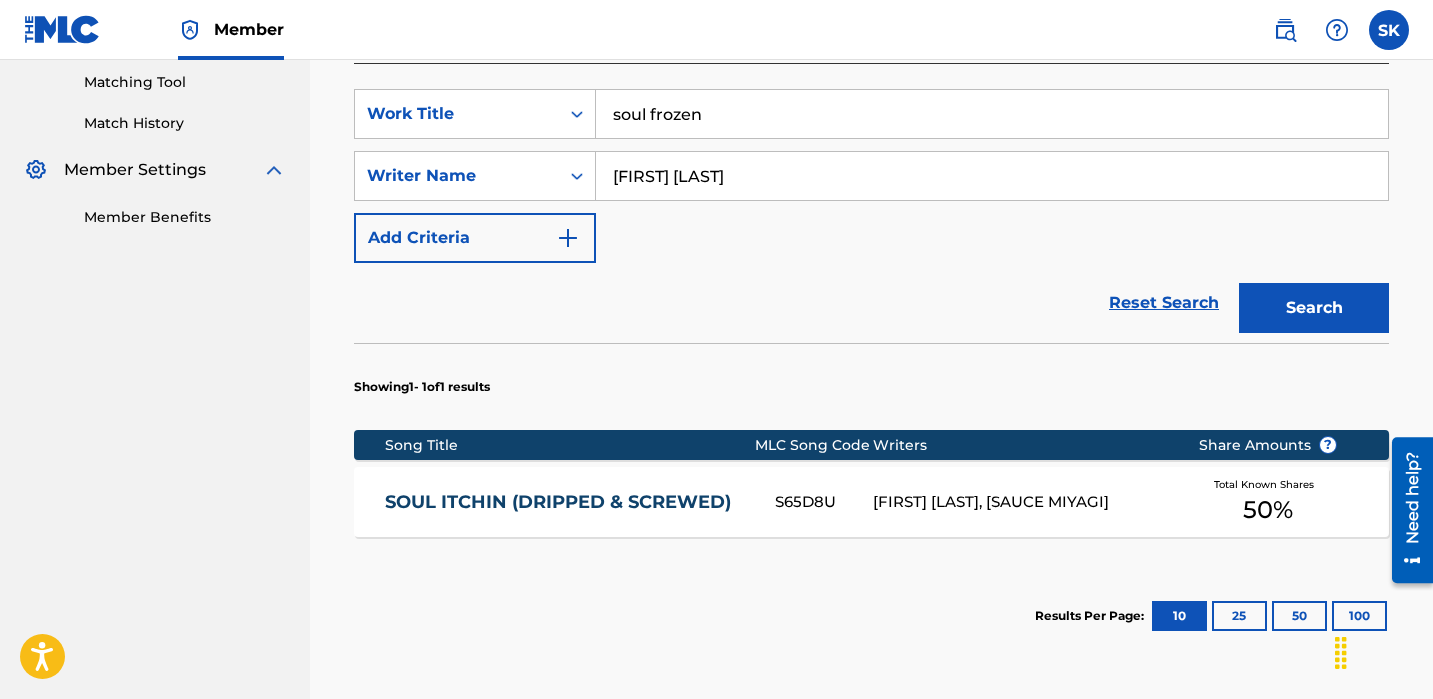 click on "soul frozen" at bounding box center (992, 114) 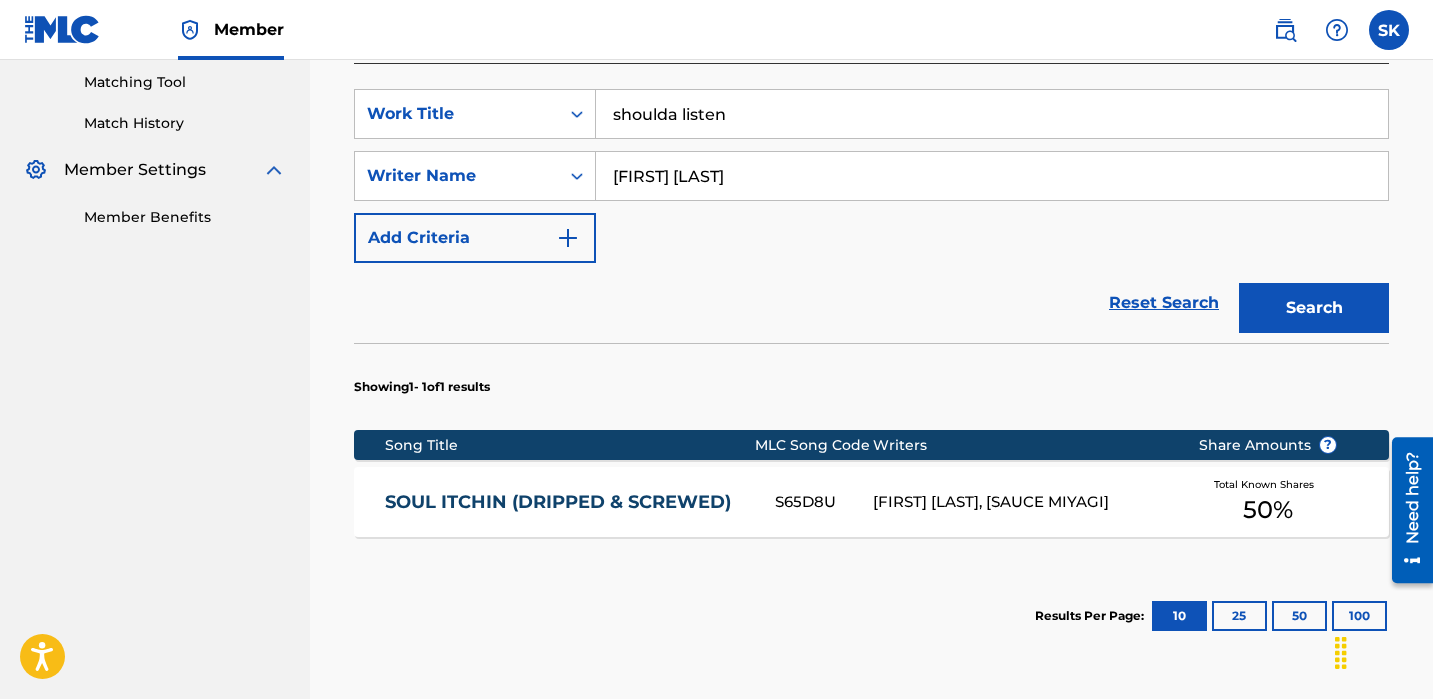 click on "Search" at bounding box center [1314, 308] 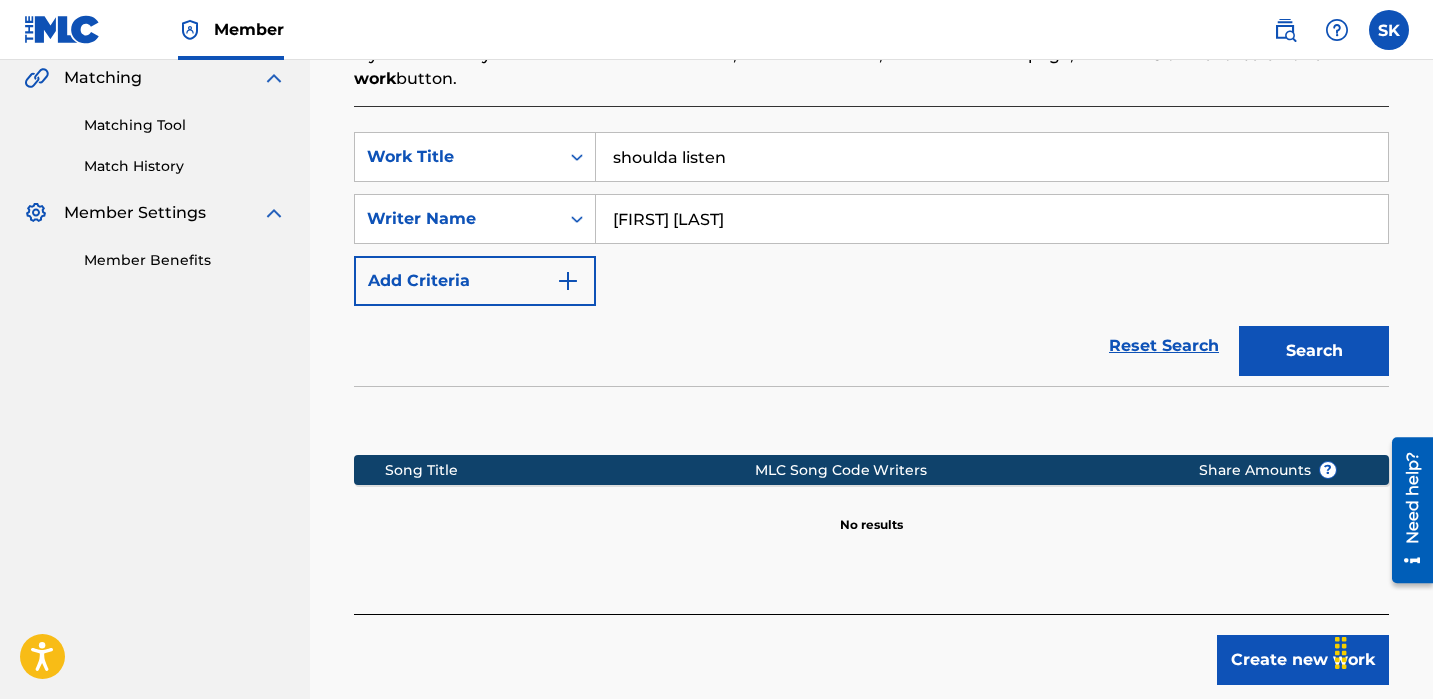 scroll, scrollTop: 511, scrollLeft: 0, axis: vertical 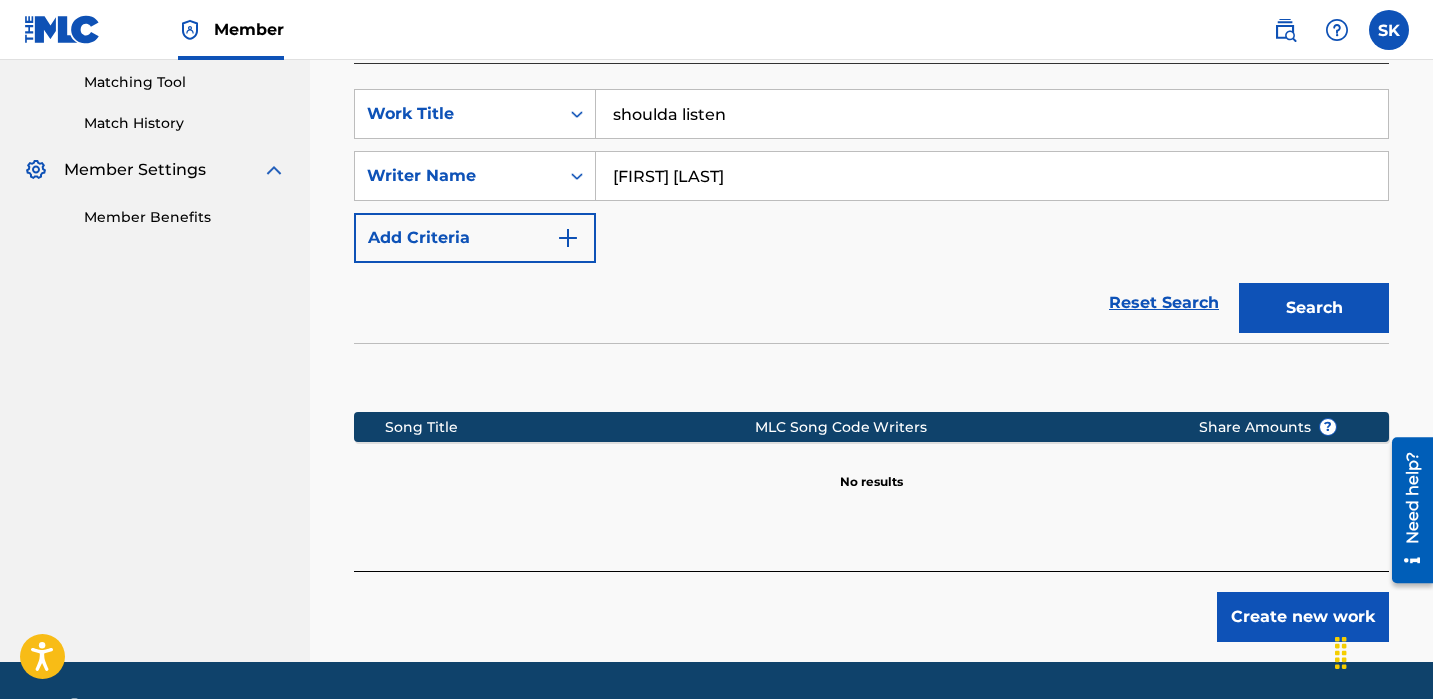 click on "shoulda listen" at bounding box center (992, 114) 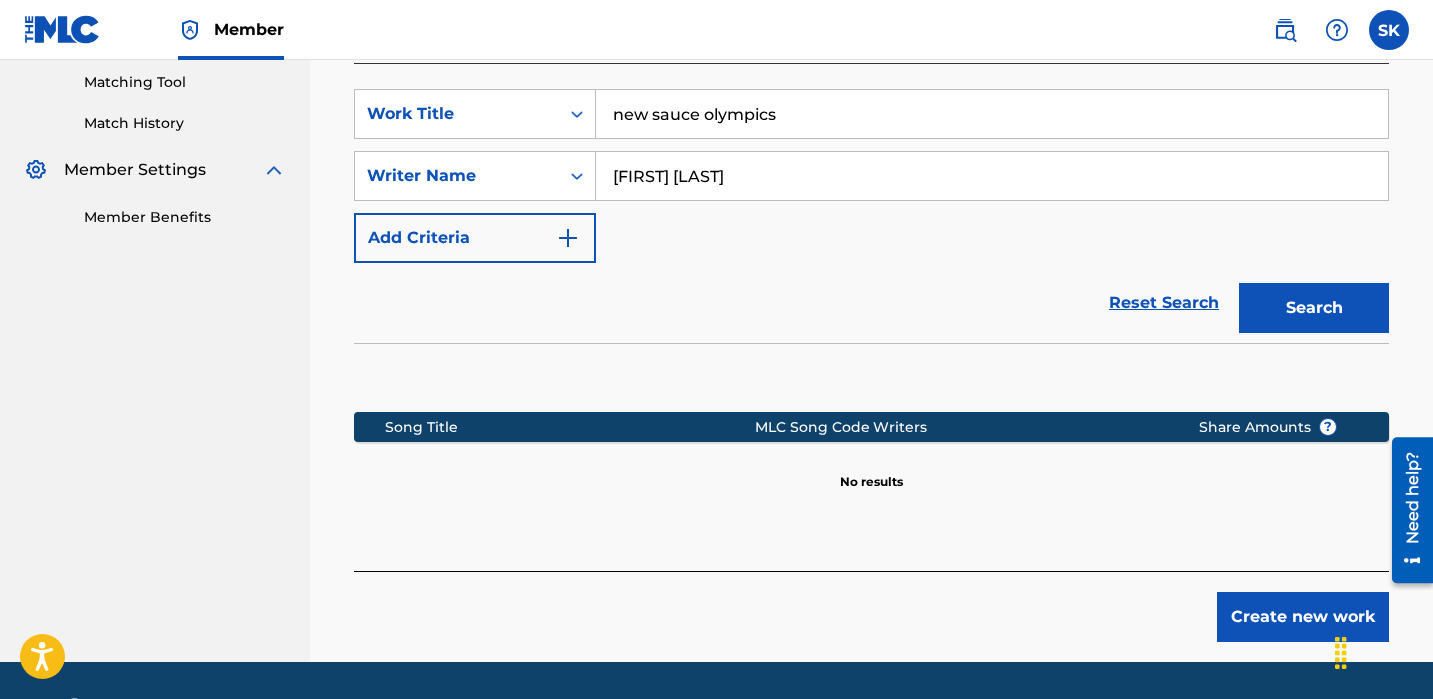 click on "Search" at bounding box center [1314, 308] 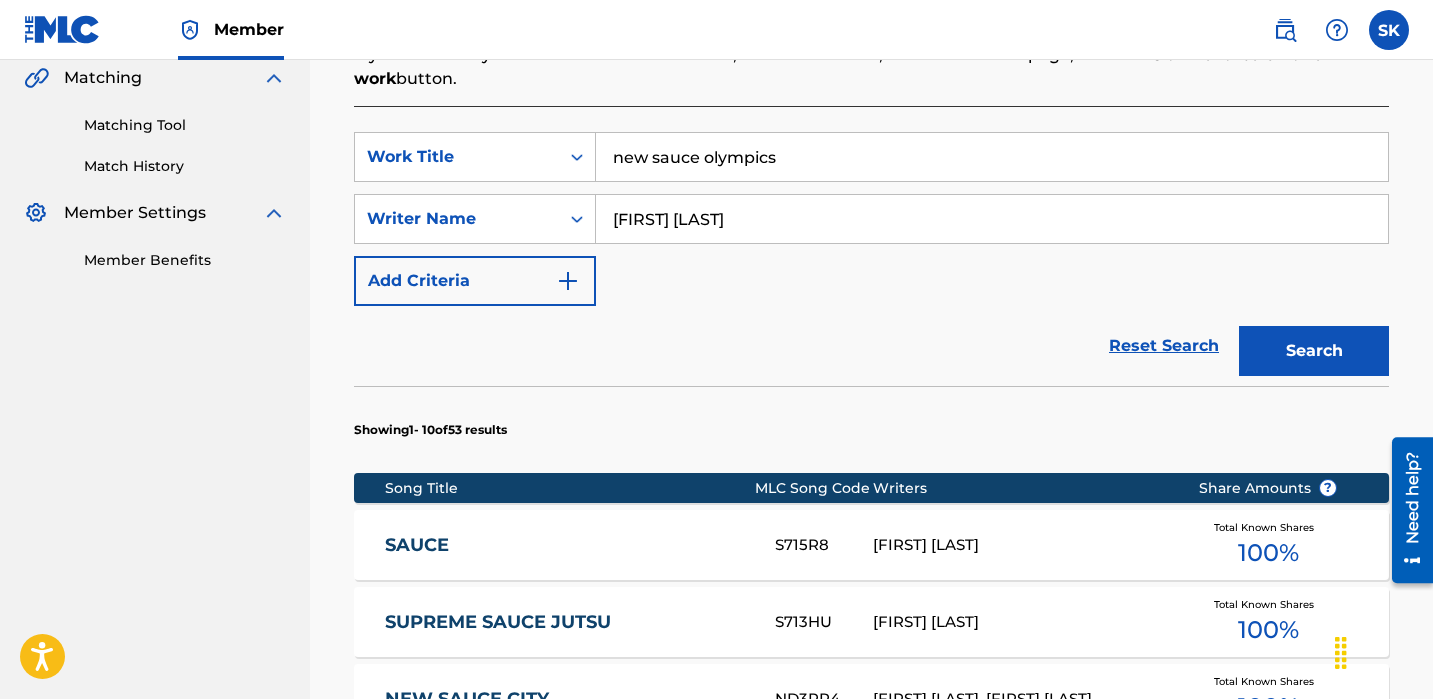 scroll, scrollTop: 511, scrollLeft: 0, axis: vertical 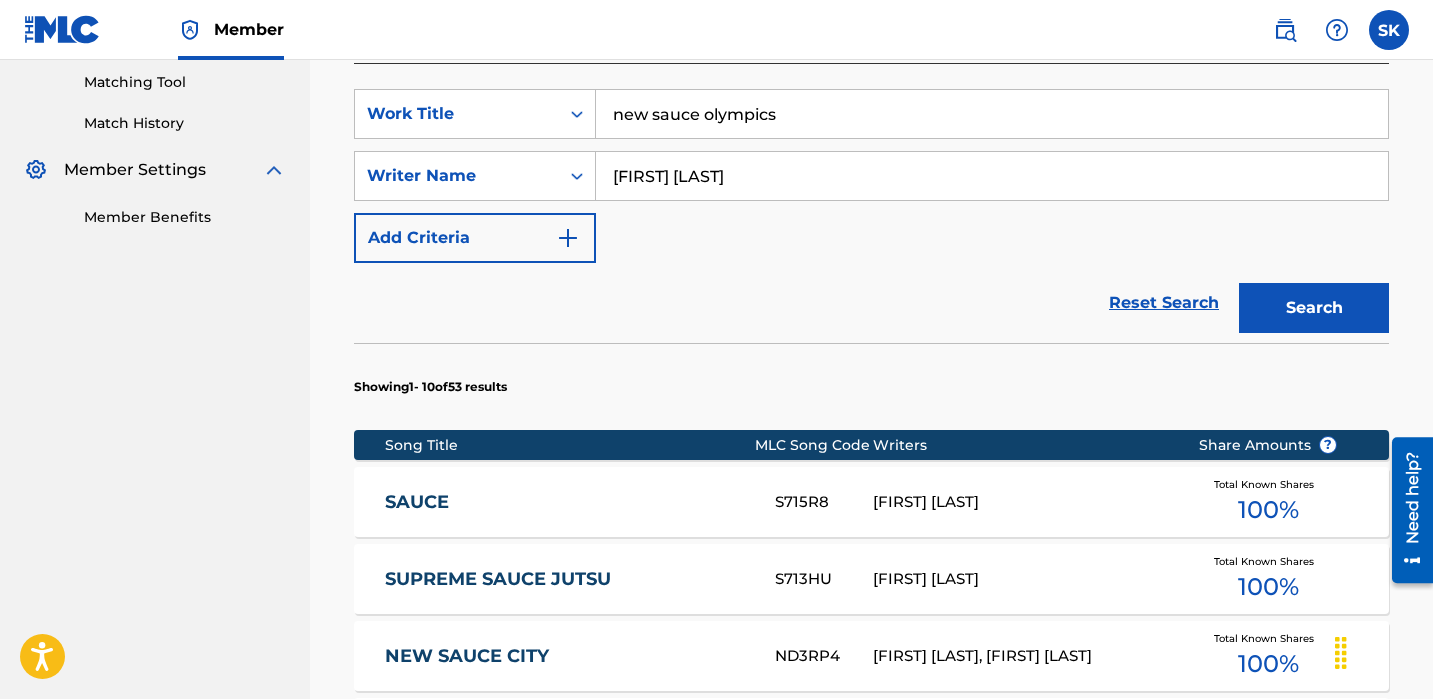 click on "new sauce olympics" at bounding box center (992, 114) 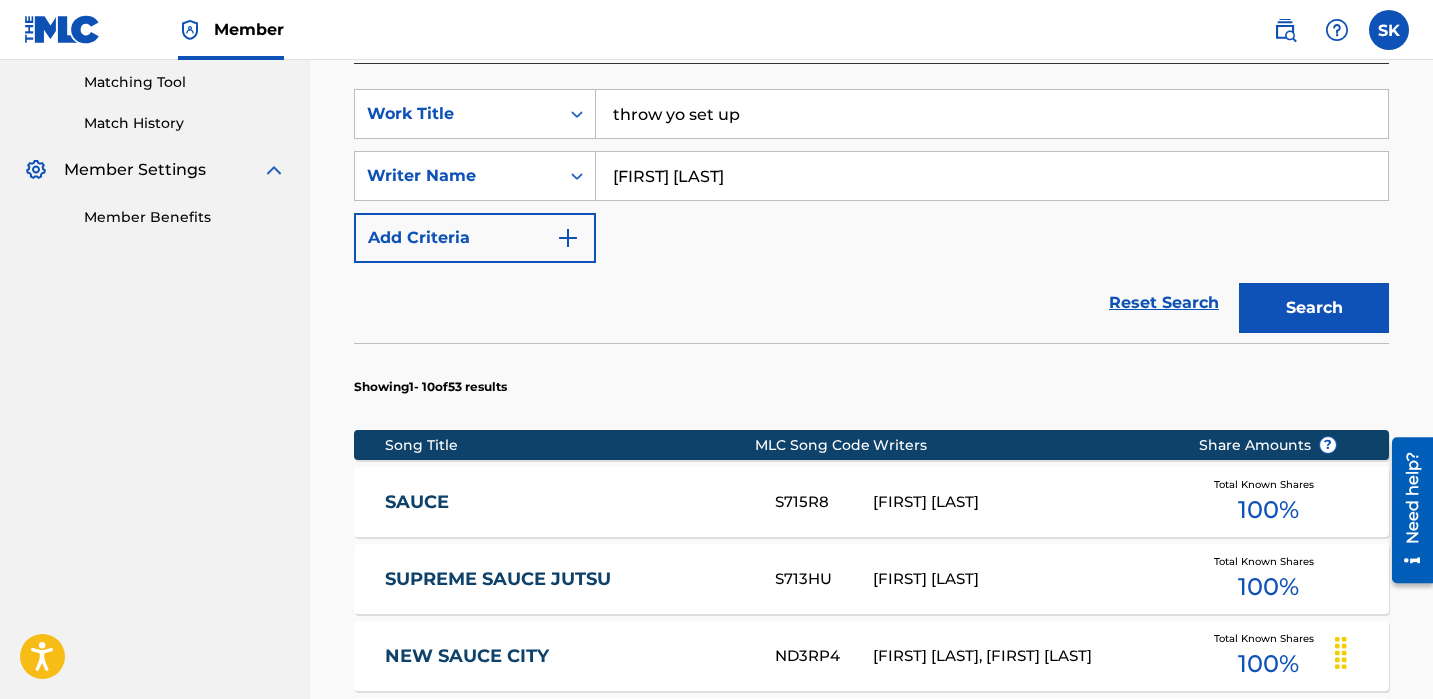click on "Search" at bounding box center [1314, 308] 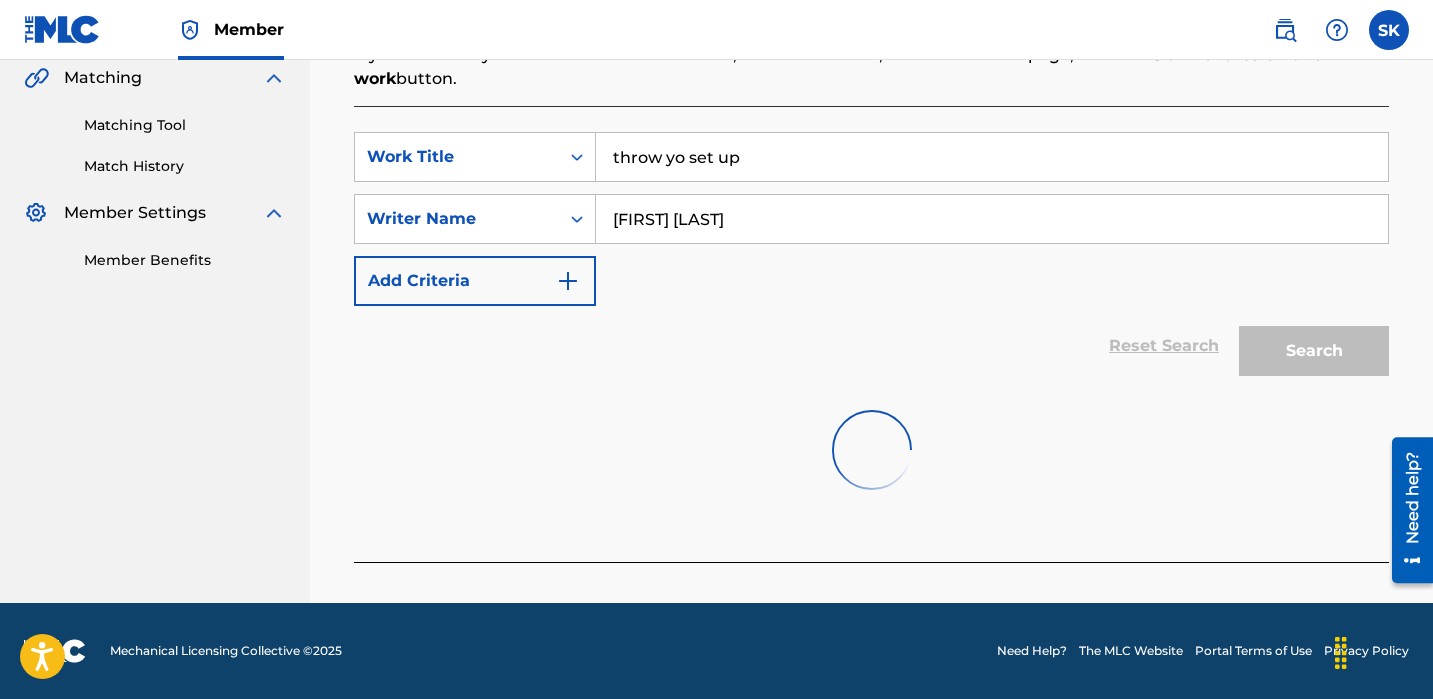 scroll, scrollTop: 511, scrollLeft: 0, axis: vertical 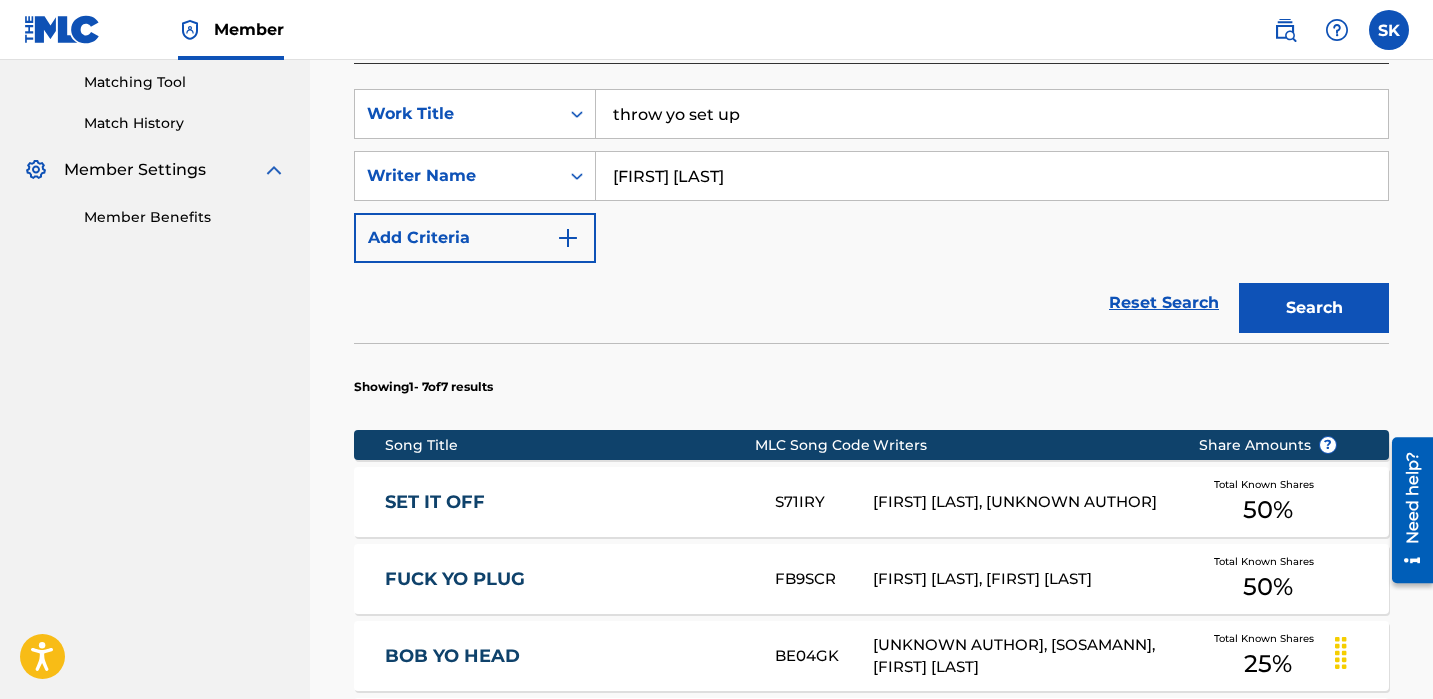 click on "throw yo set up" at bounding box center (992, 114) 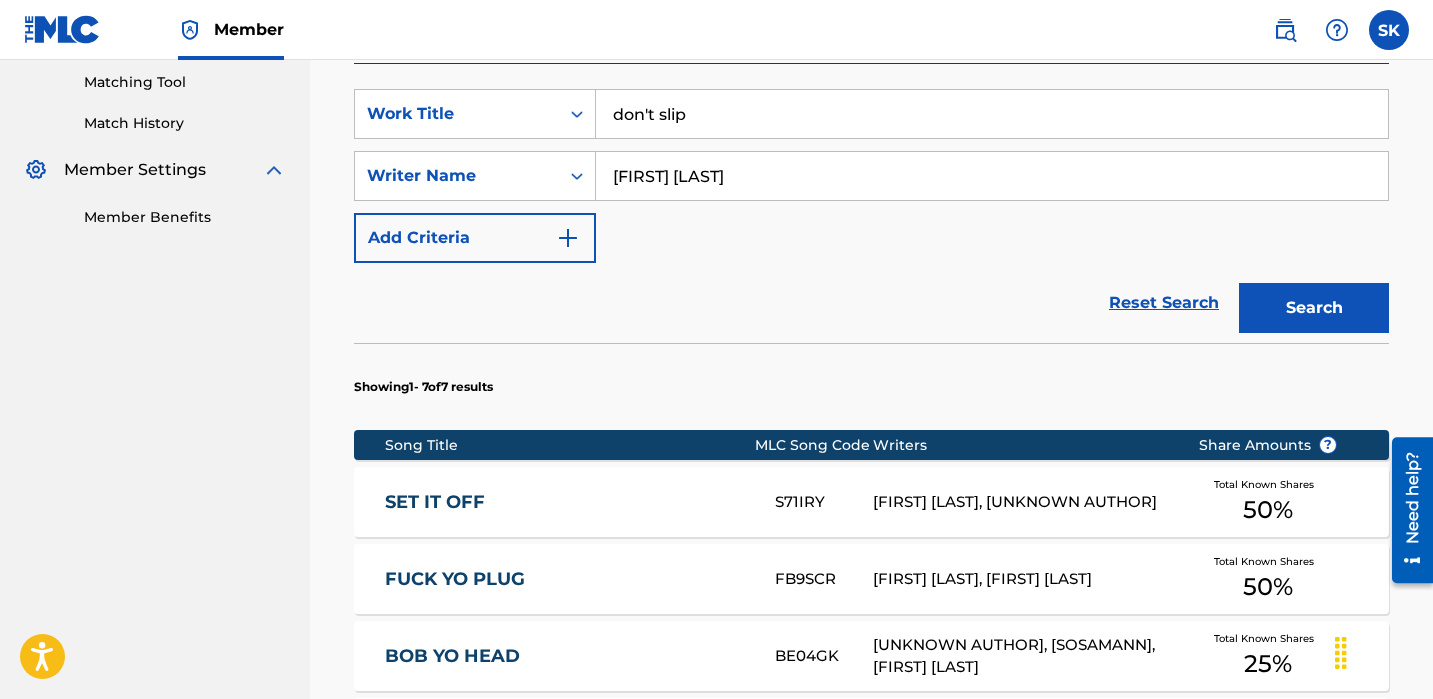 click on "Search" at bounding box center [1314, 308] 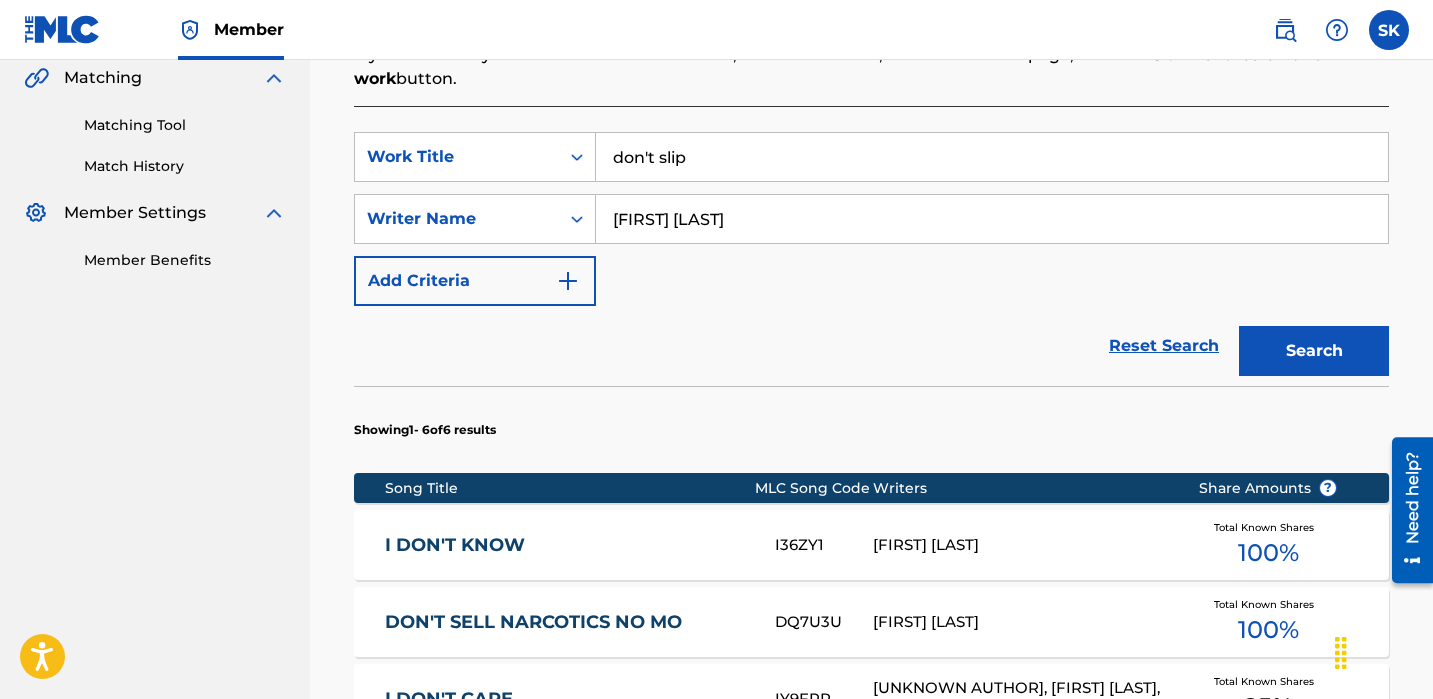 scroll, scrollTop: 511, scrollLeft: 0, axis: vertical 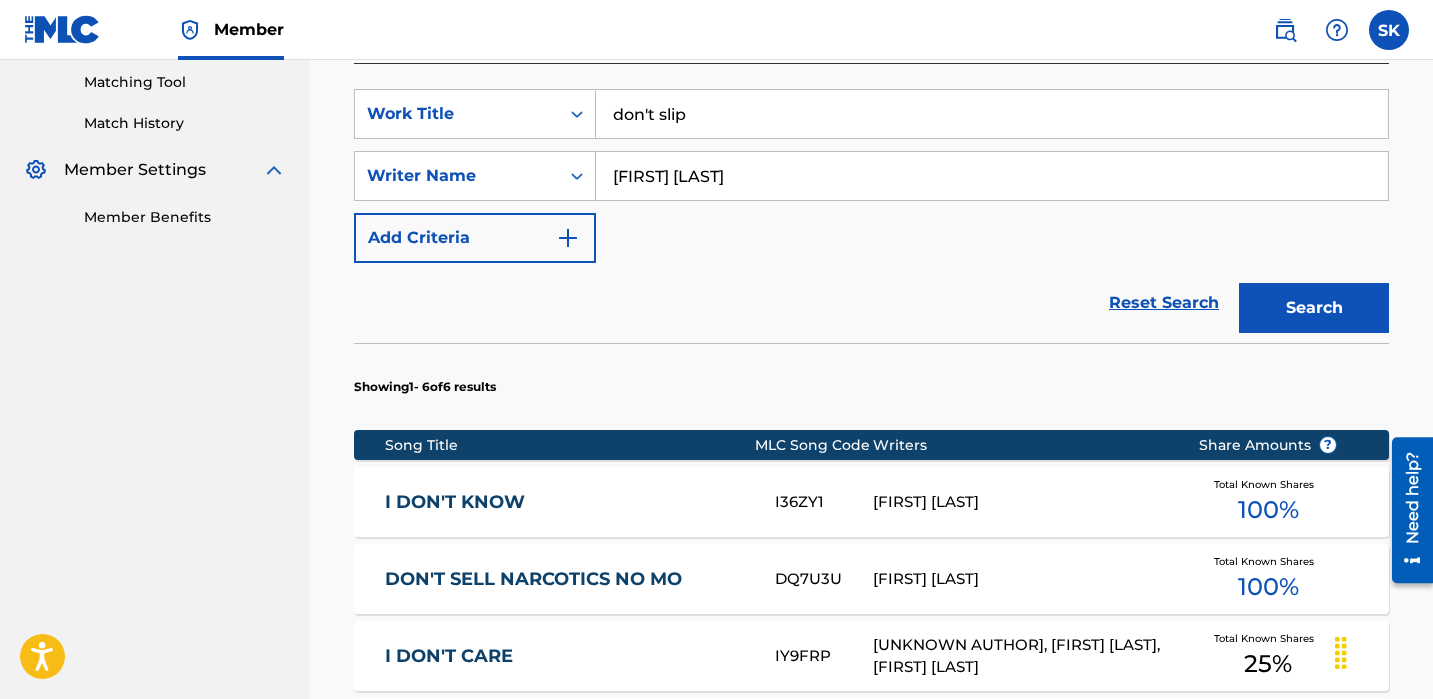 click on "don't slip" at bounding box center [992, 114] 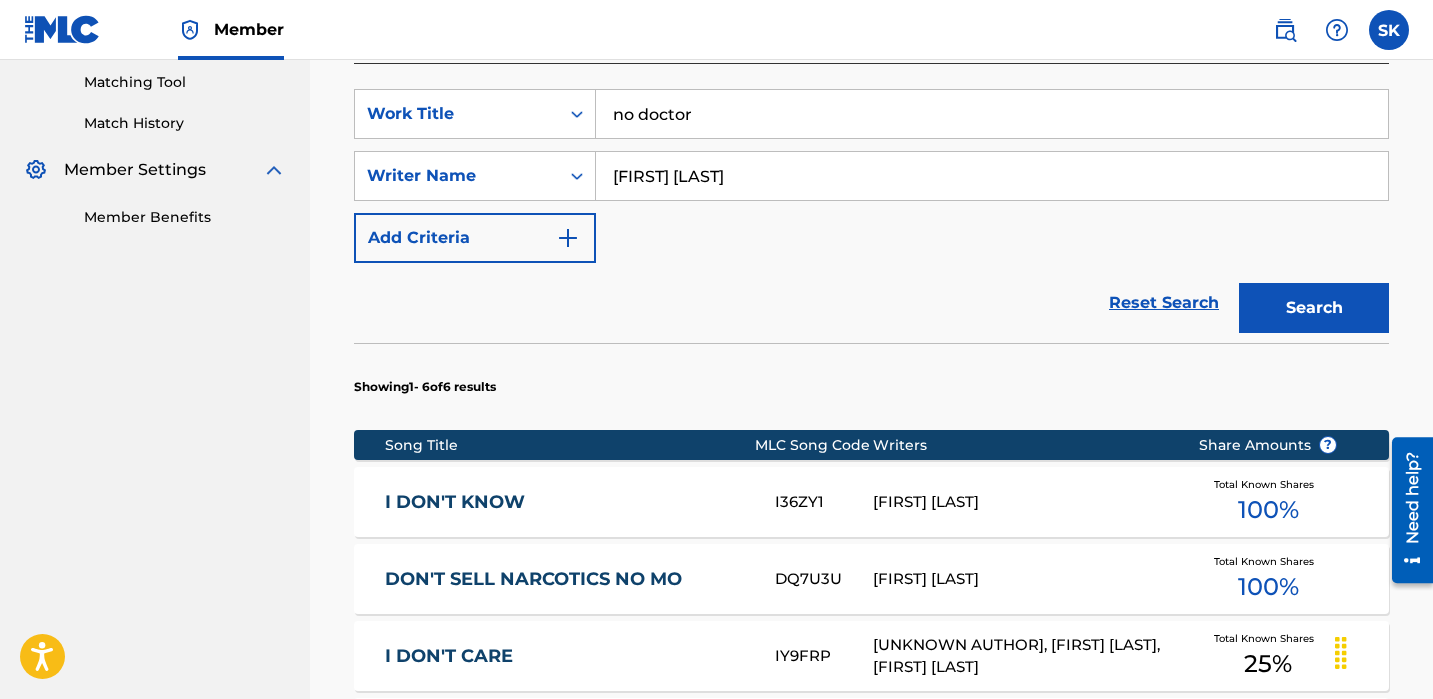 click on "Search" at bounding box center (1314, 308) 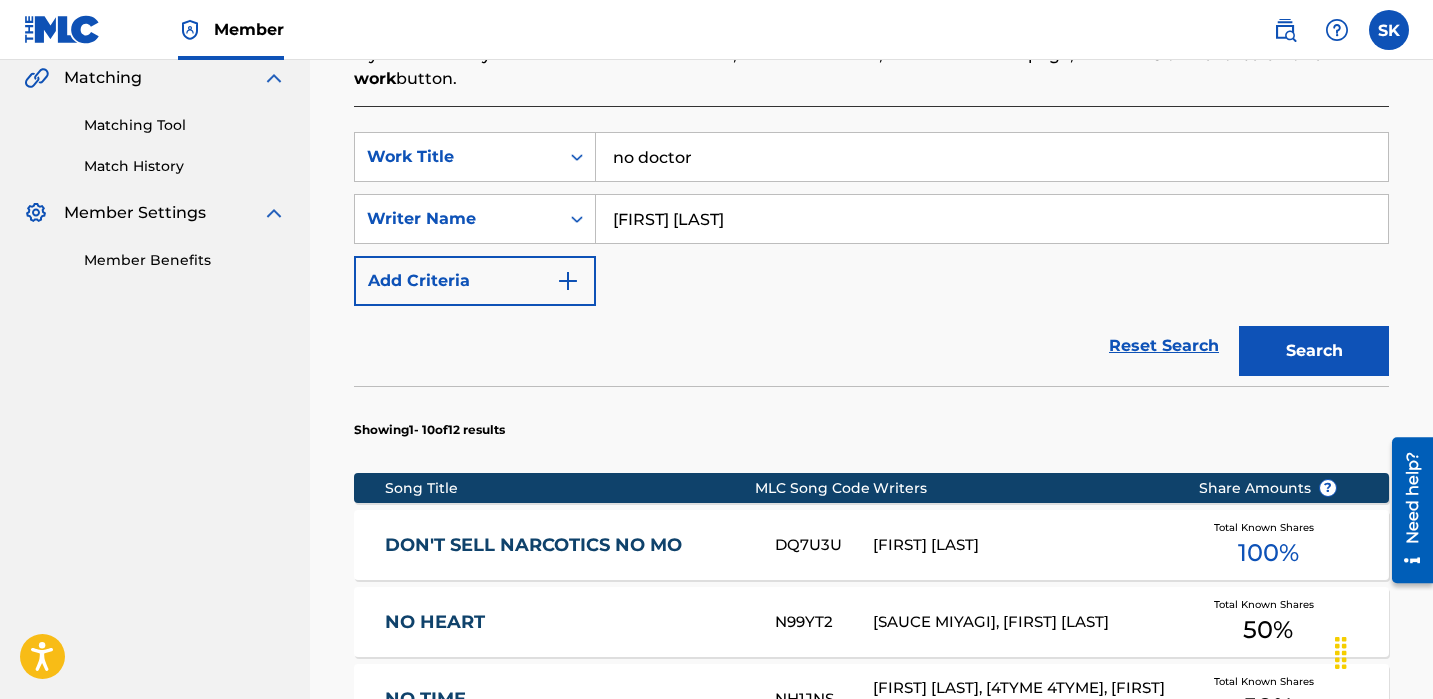 scroll, scrollTop: 511, scrollLeft: 0, axis: vertical 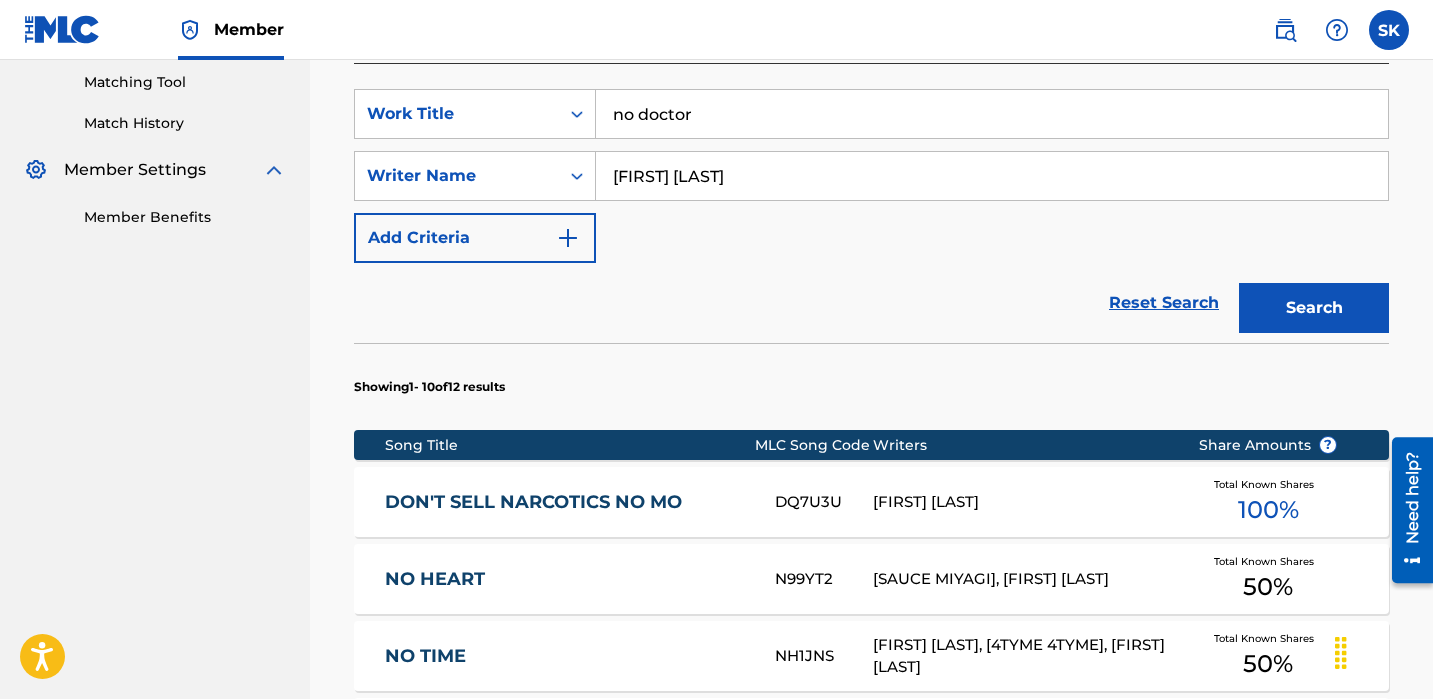 click on "no doctor" at bounding box center (992, 114) 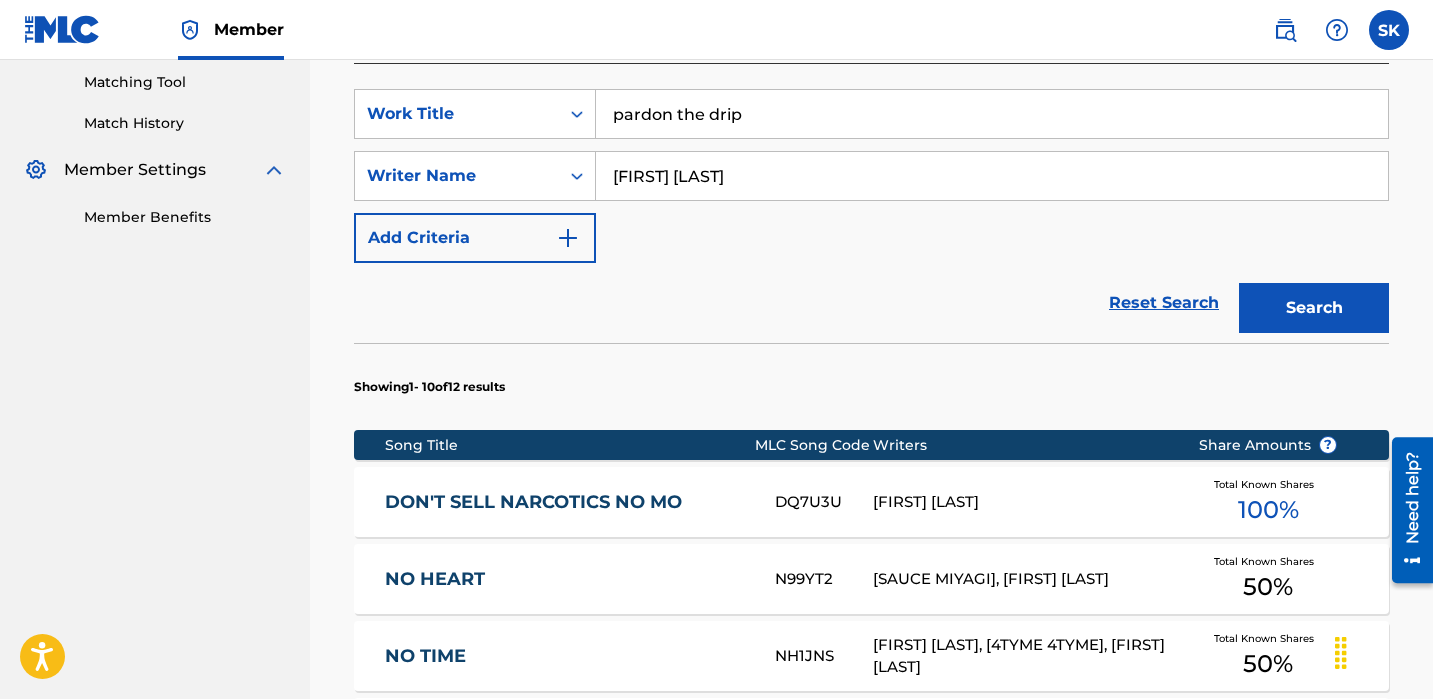 click on "Search" at bounding box center [1314, 308] 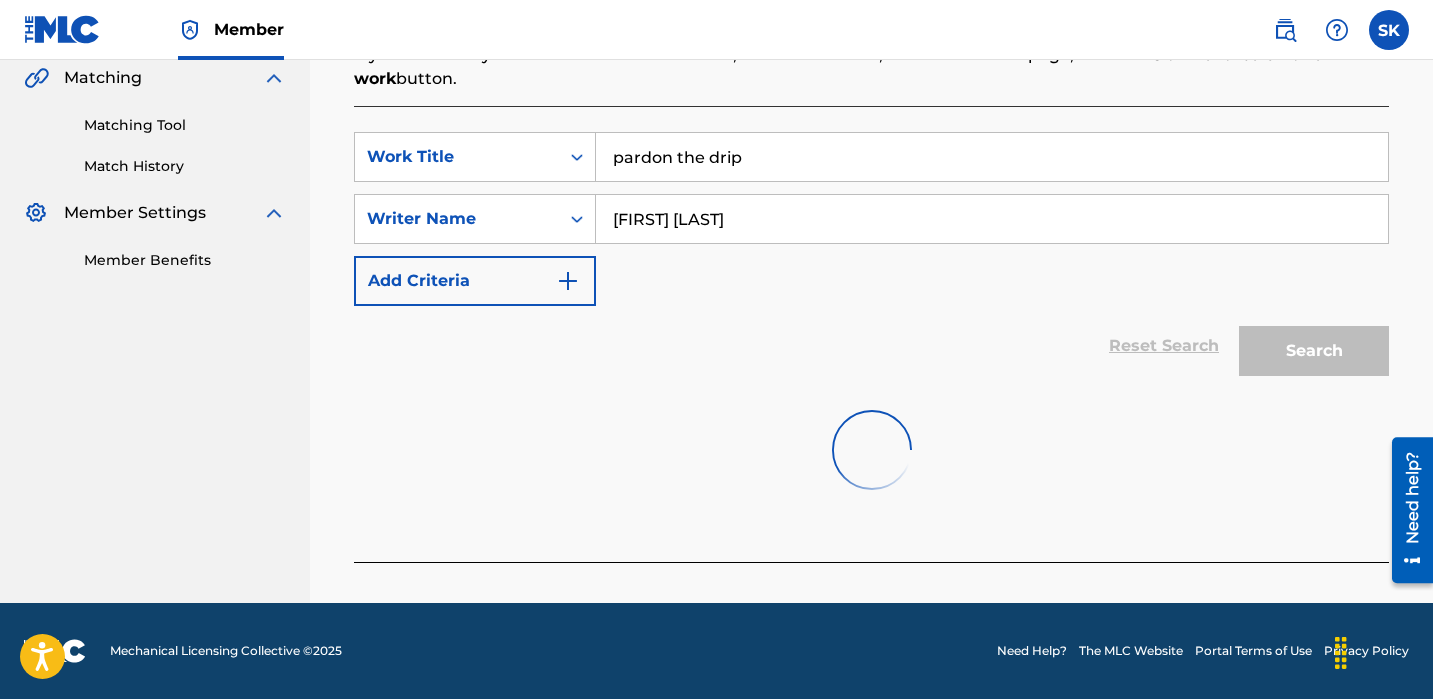 scroll, scrollTop: 511, scrollLeft: 0, axis: vertical 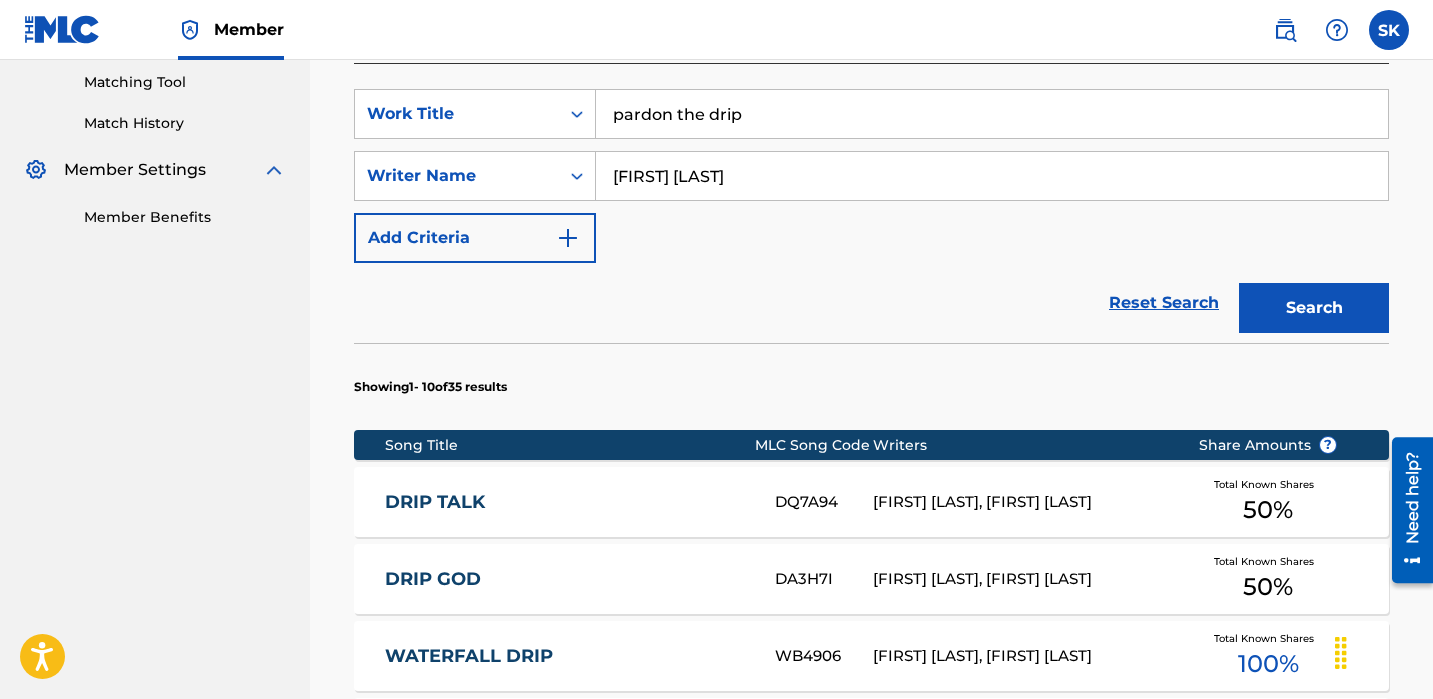 click on "pardon the drip" at bounding box center [992, 114] 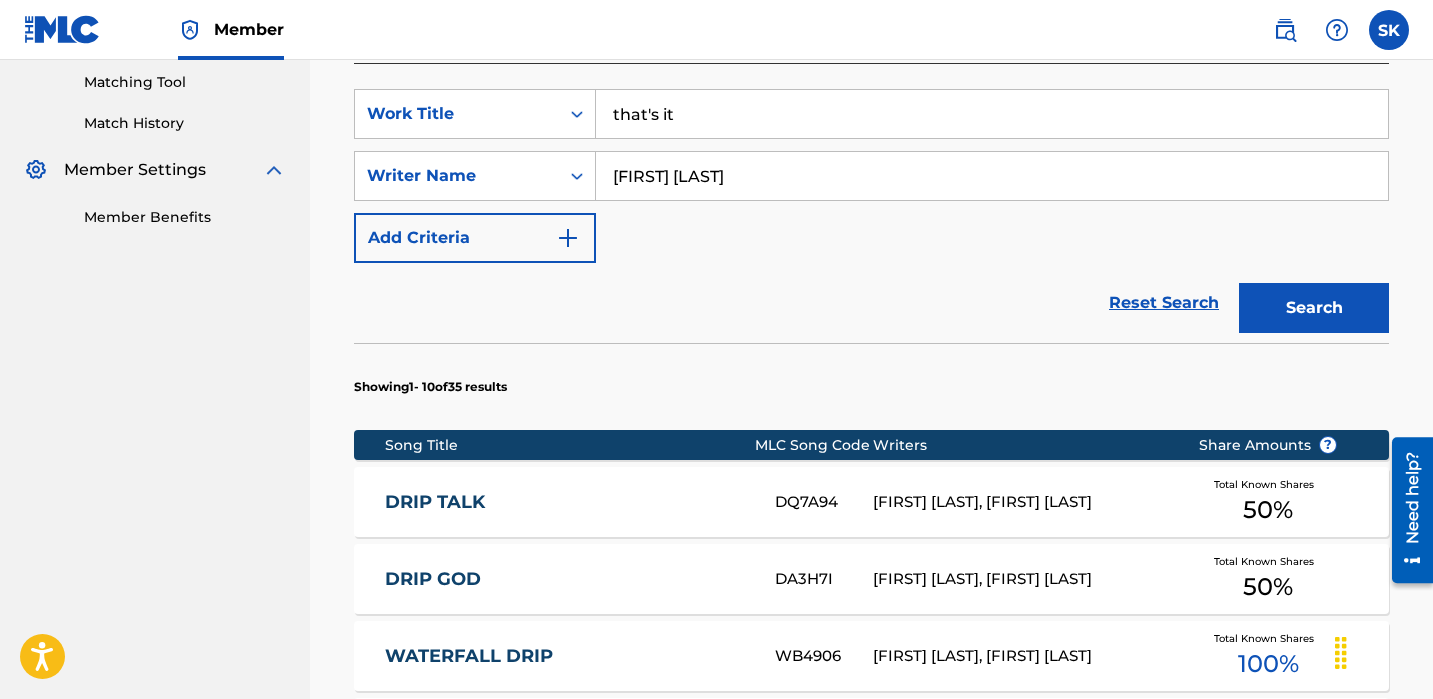 click on "Search" at bounding box center (1314, 308) 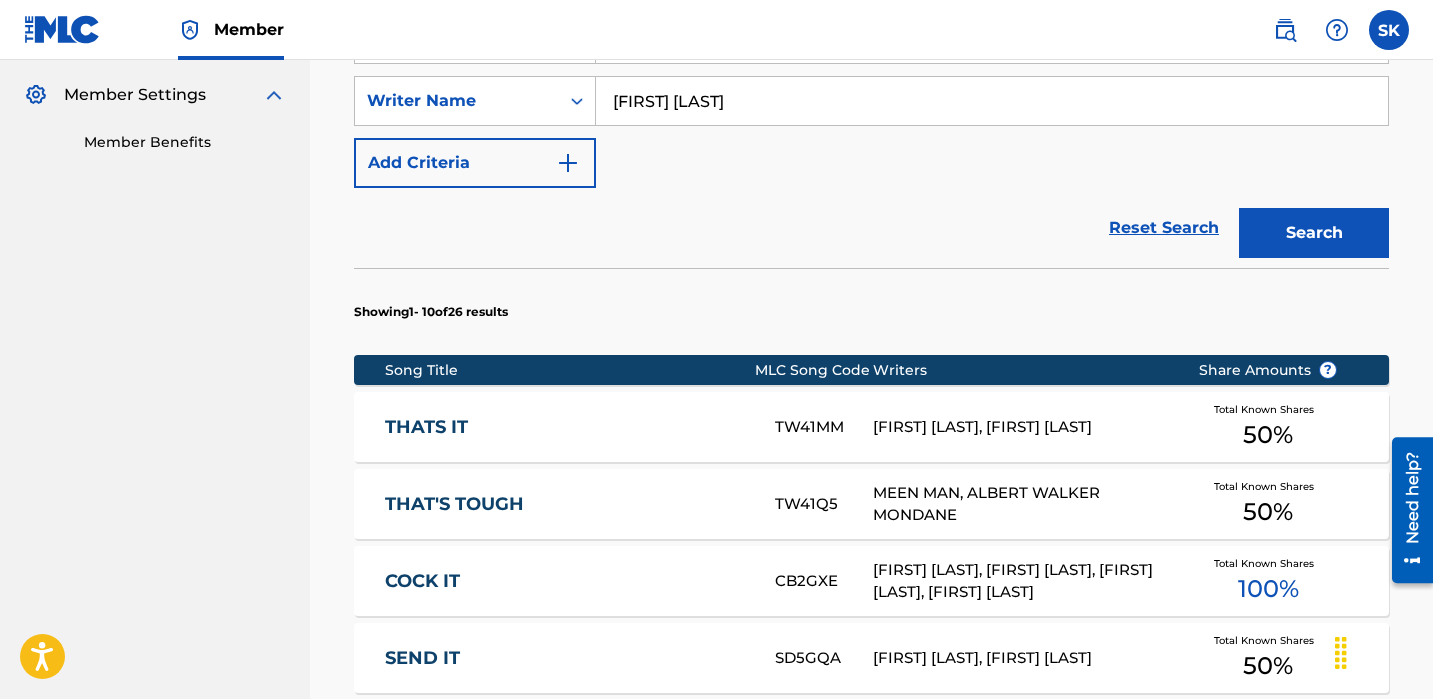scroll, scrollTop: 668, scrollLeft: 0, axis: vertical 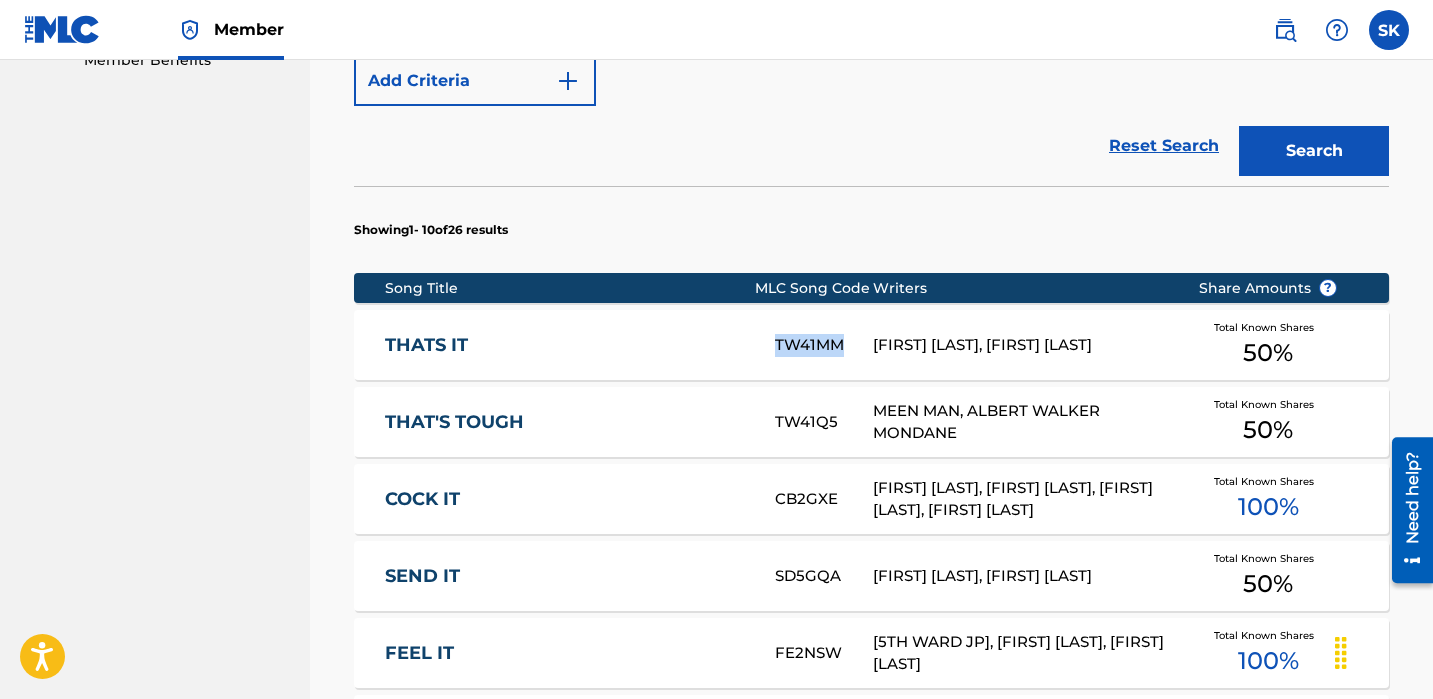 copy on "TW41MM" 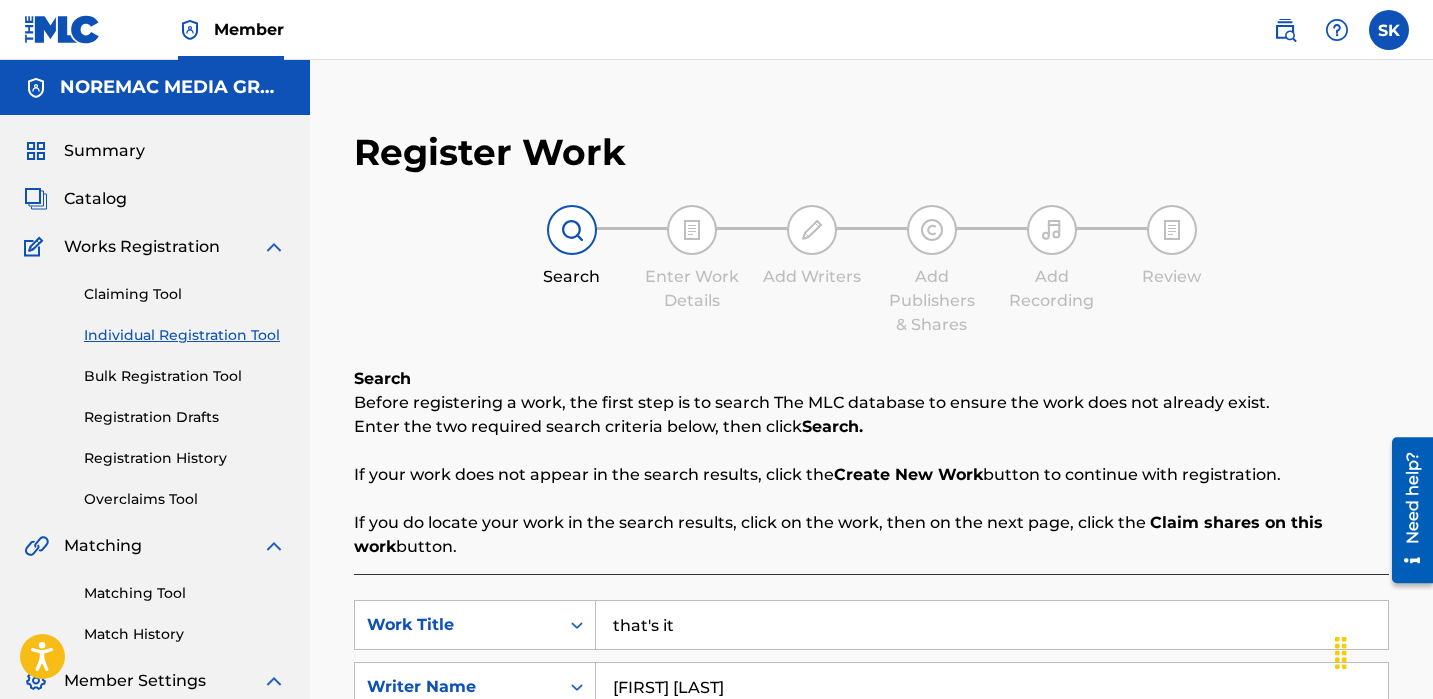 scroll, scrollTop: 444, scrollLeft: 0, axis: vertical 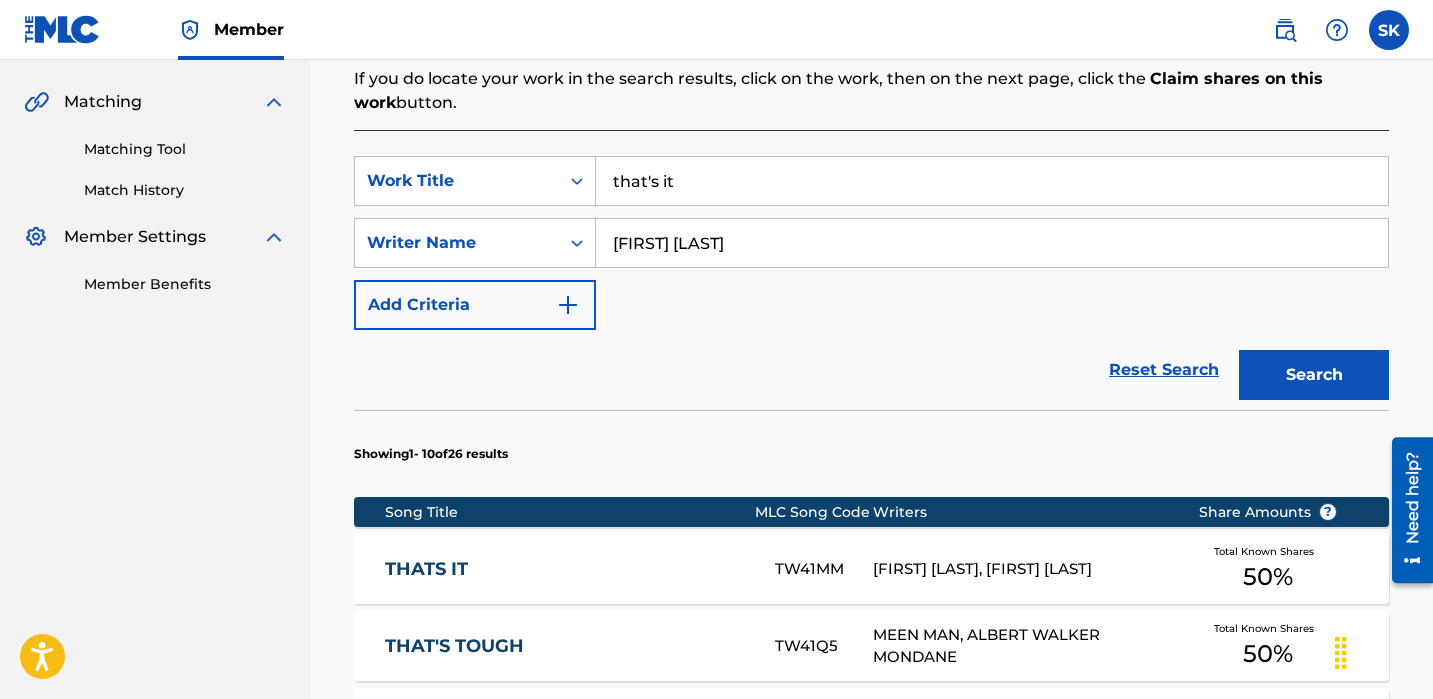 click on "that's it" at bounding box center [992, 181] 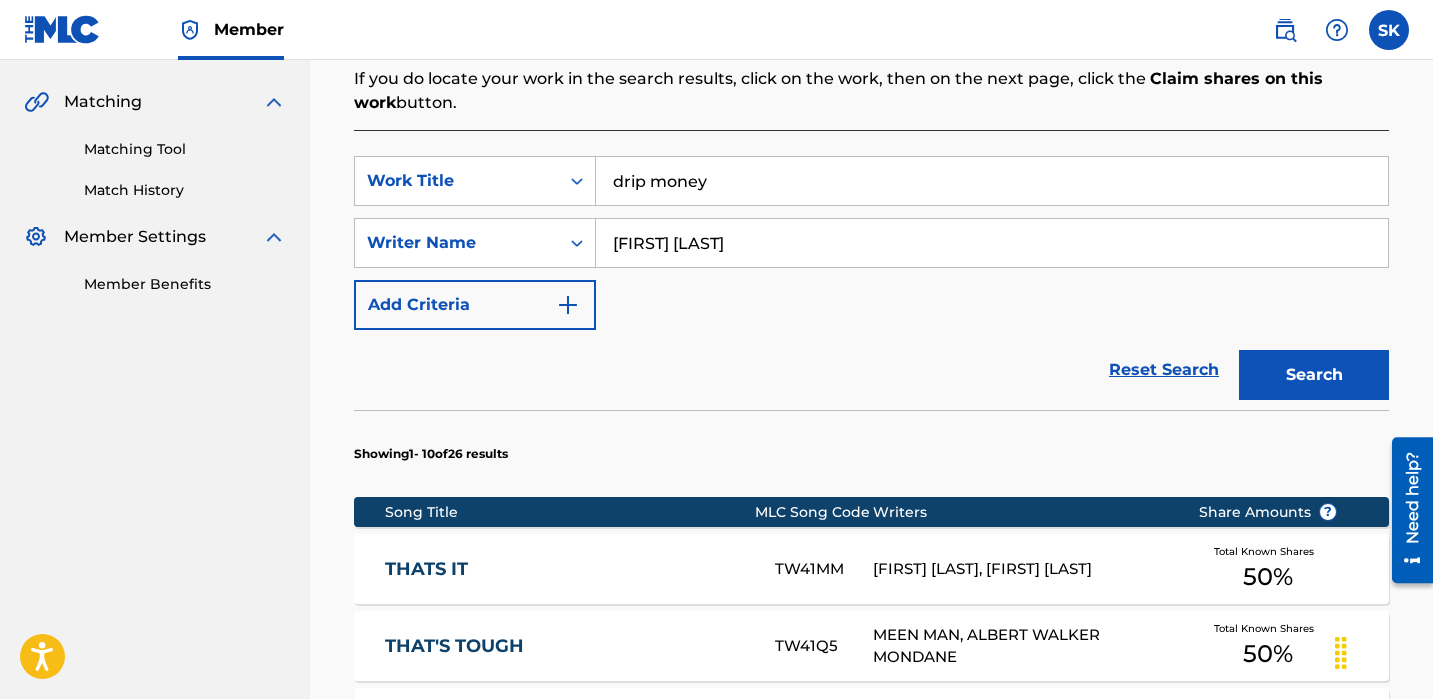 click on "Search" at bounding box center (1314, 375) 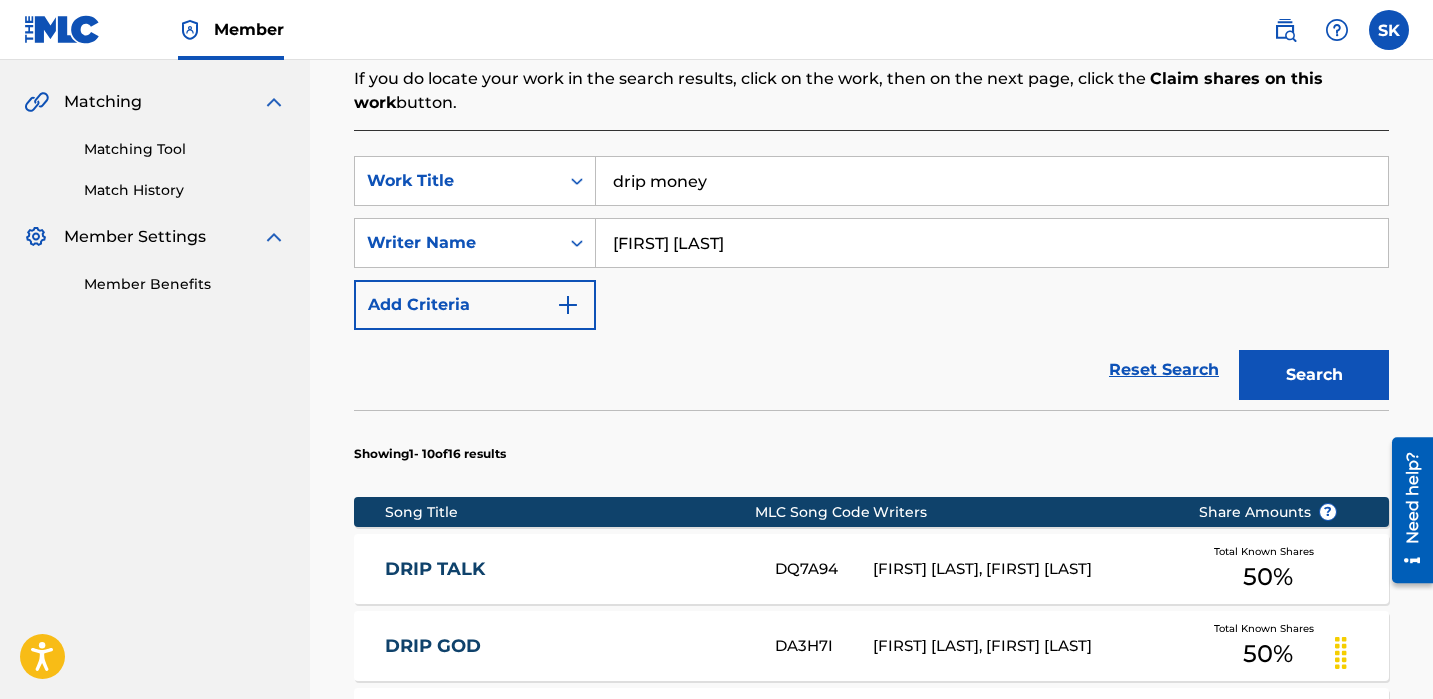 click on "drip money" at bounding box center [992, 181] 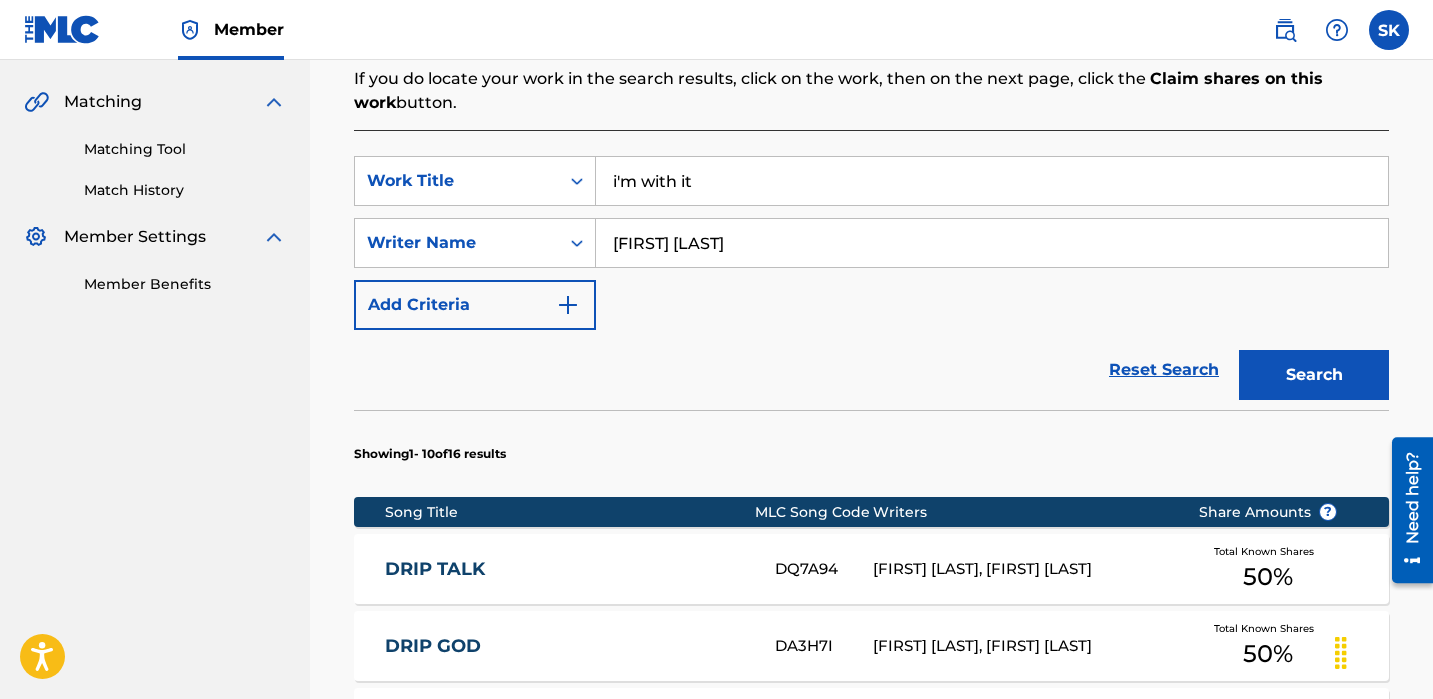 click on "Search" at bounding box center (1314, 375) 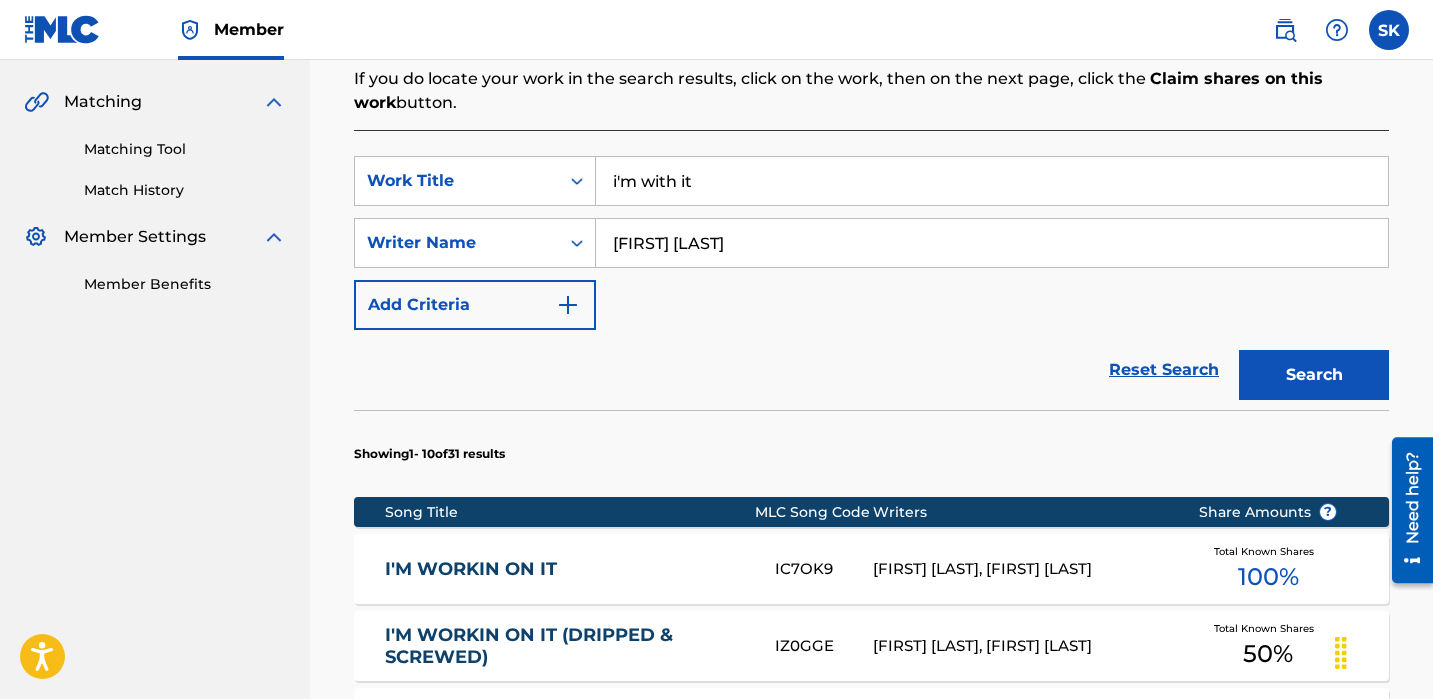 click on "i'm with it" at bounding box center (992, 181) 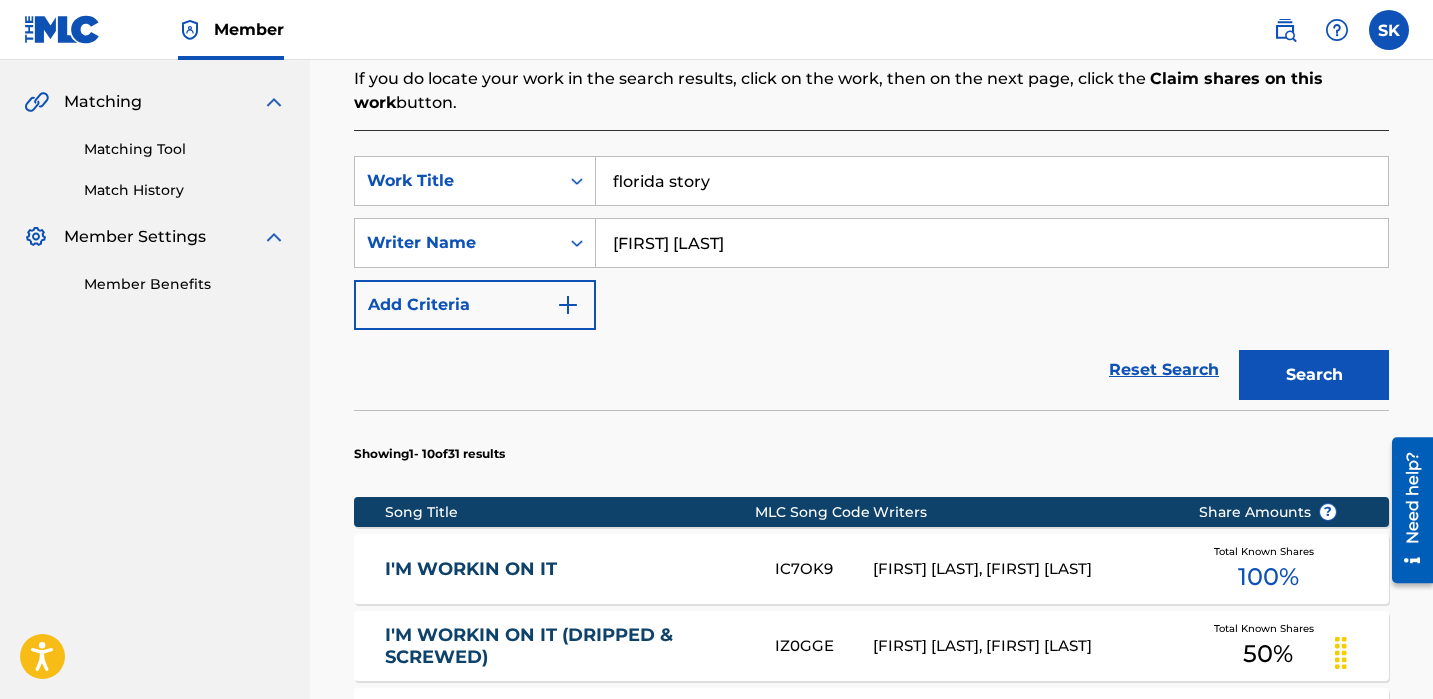 click on "Search" at bounding box center (1314, 375) 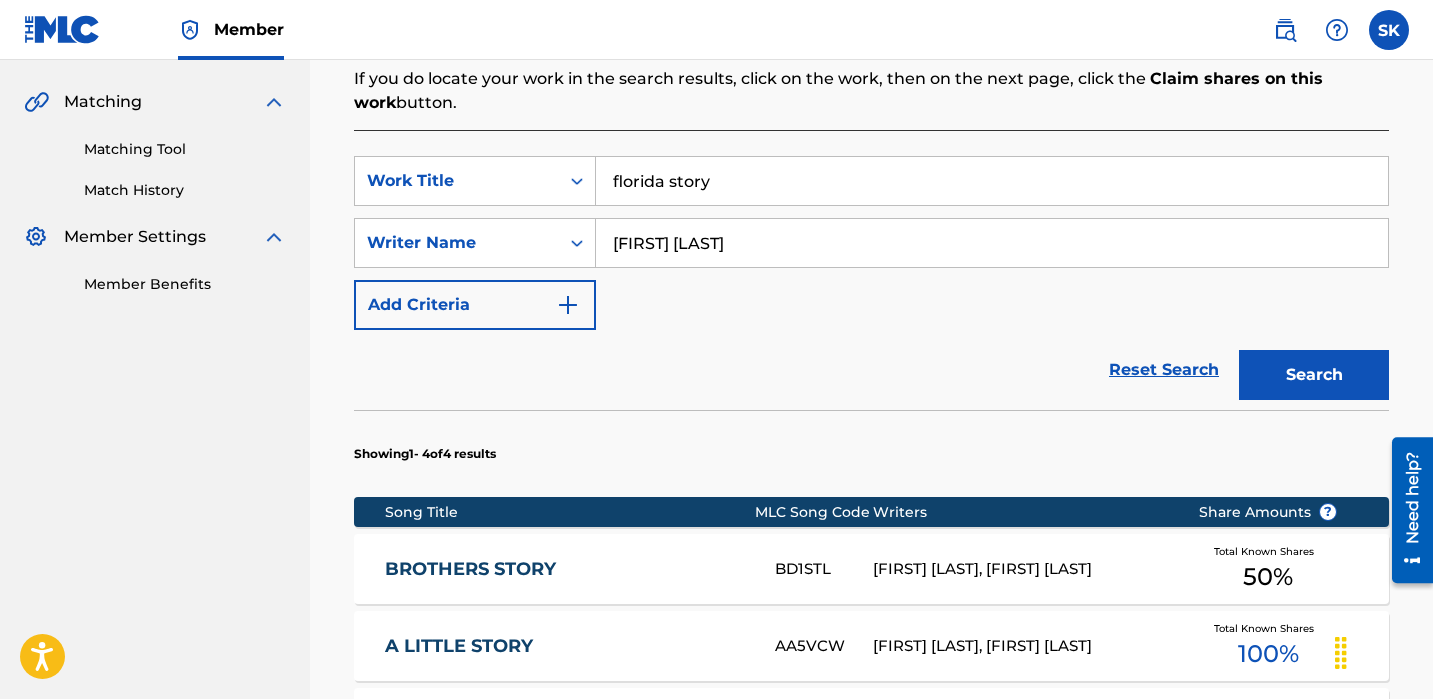 click on "florida story" at bounding box center [992, 181] 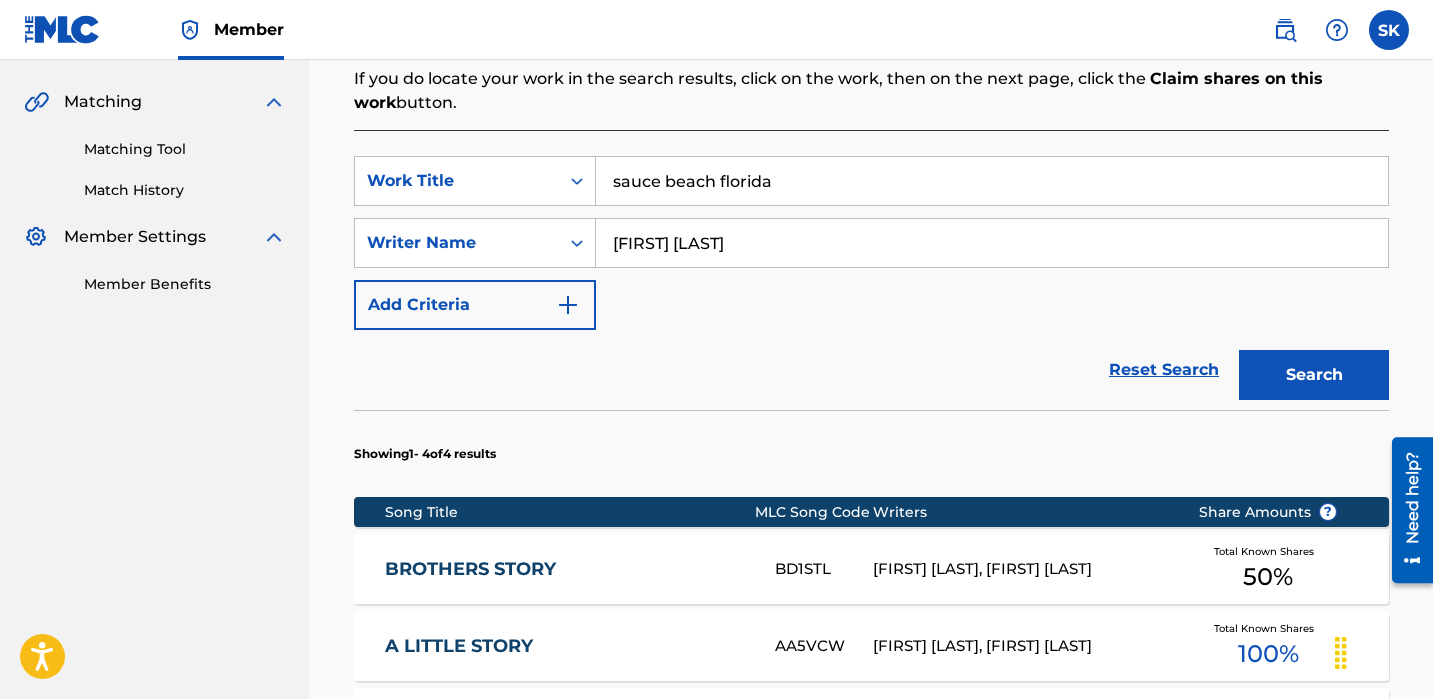 click on "Search" at bounding box center (1314, 375) 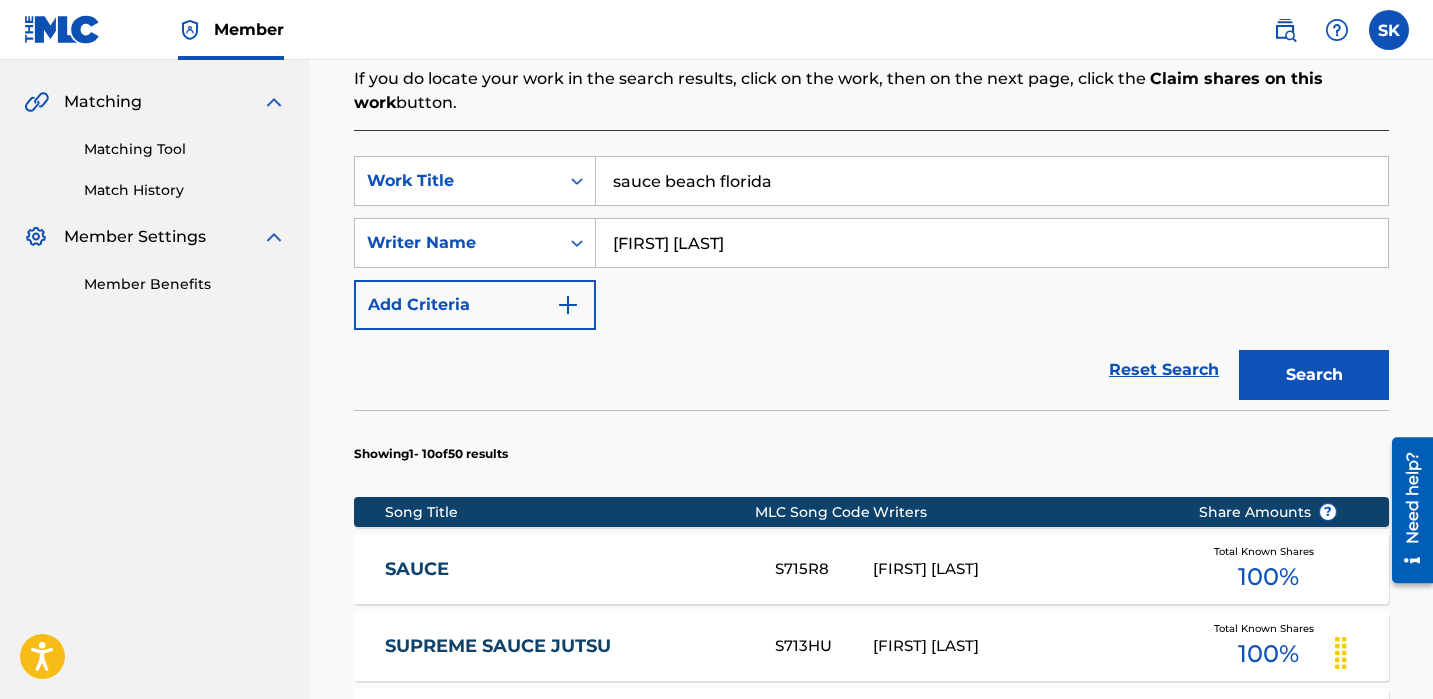 click on "sauce beach florida" at bounding box center [992, 181] 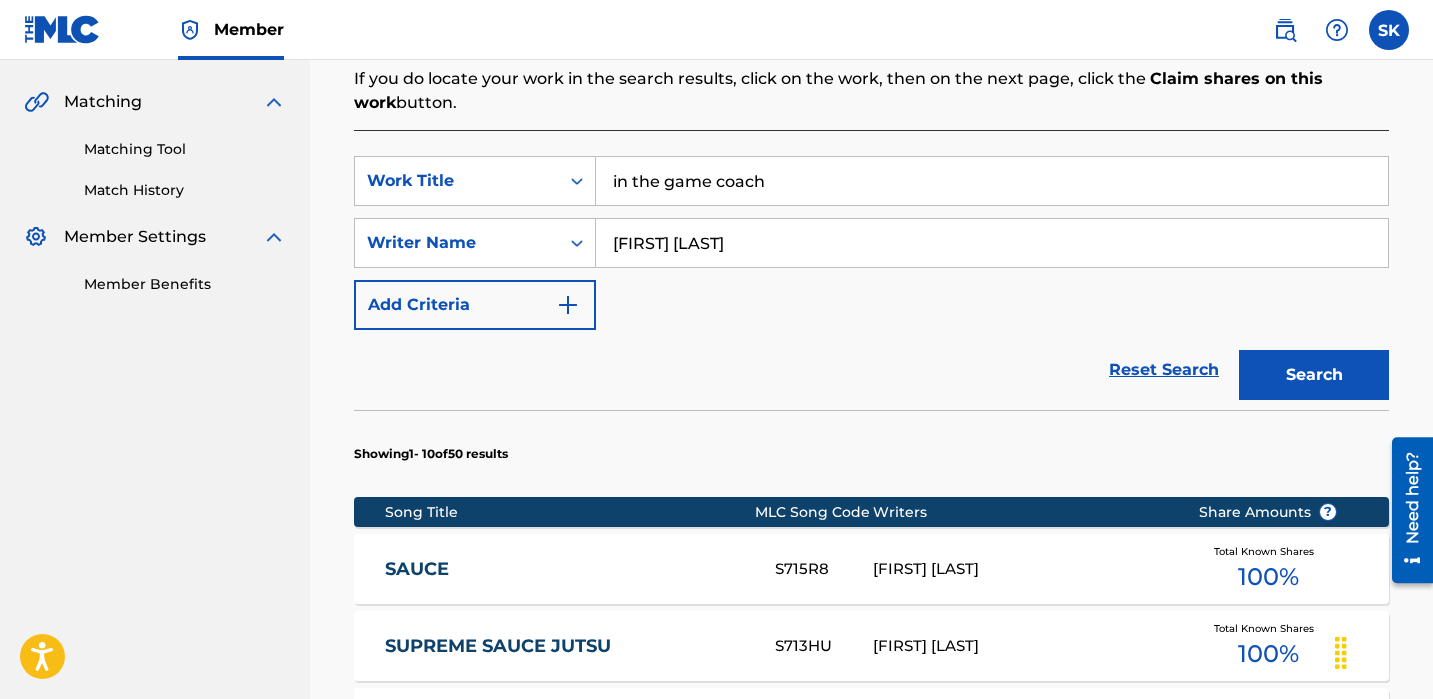 click on "Search" at bounding box center [1314, 375] 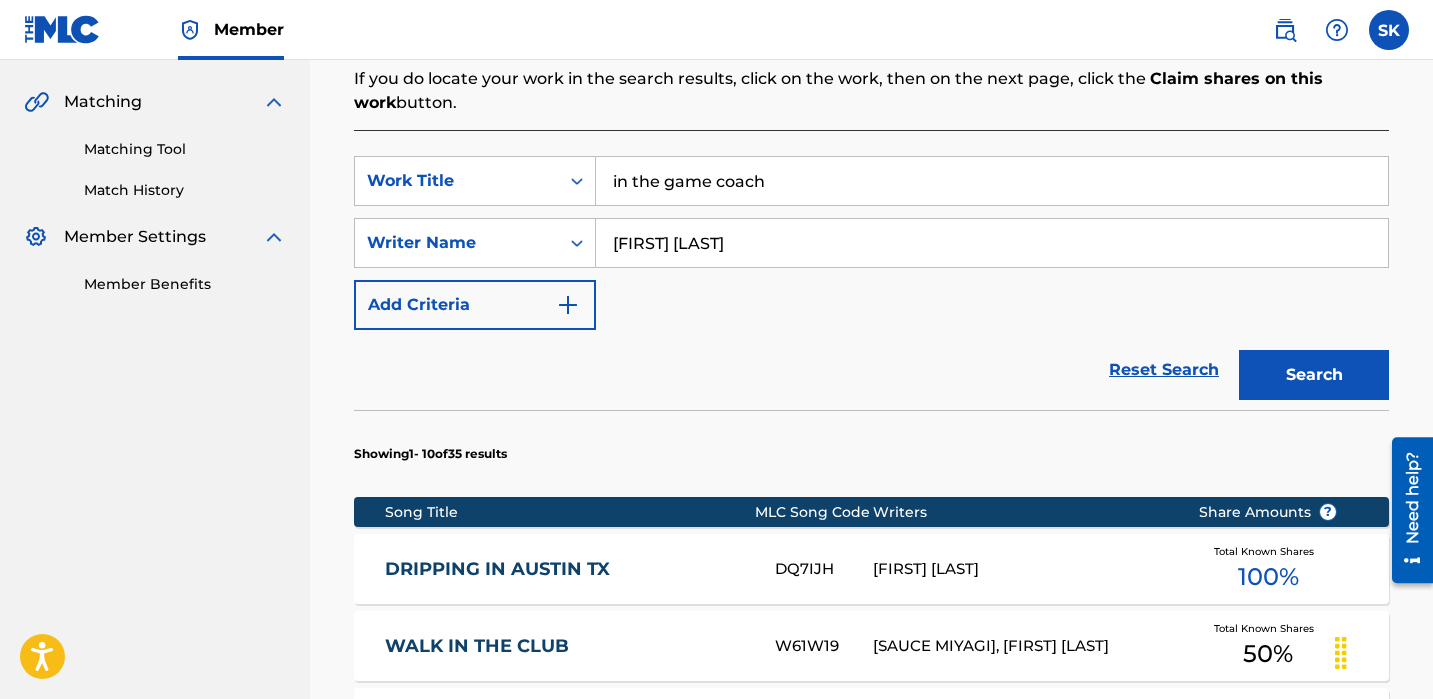 click on "in the game coach" at bounding box center [992, 181] 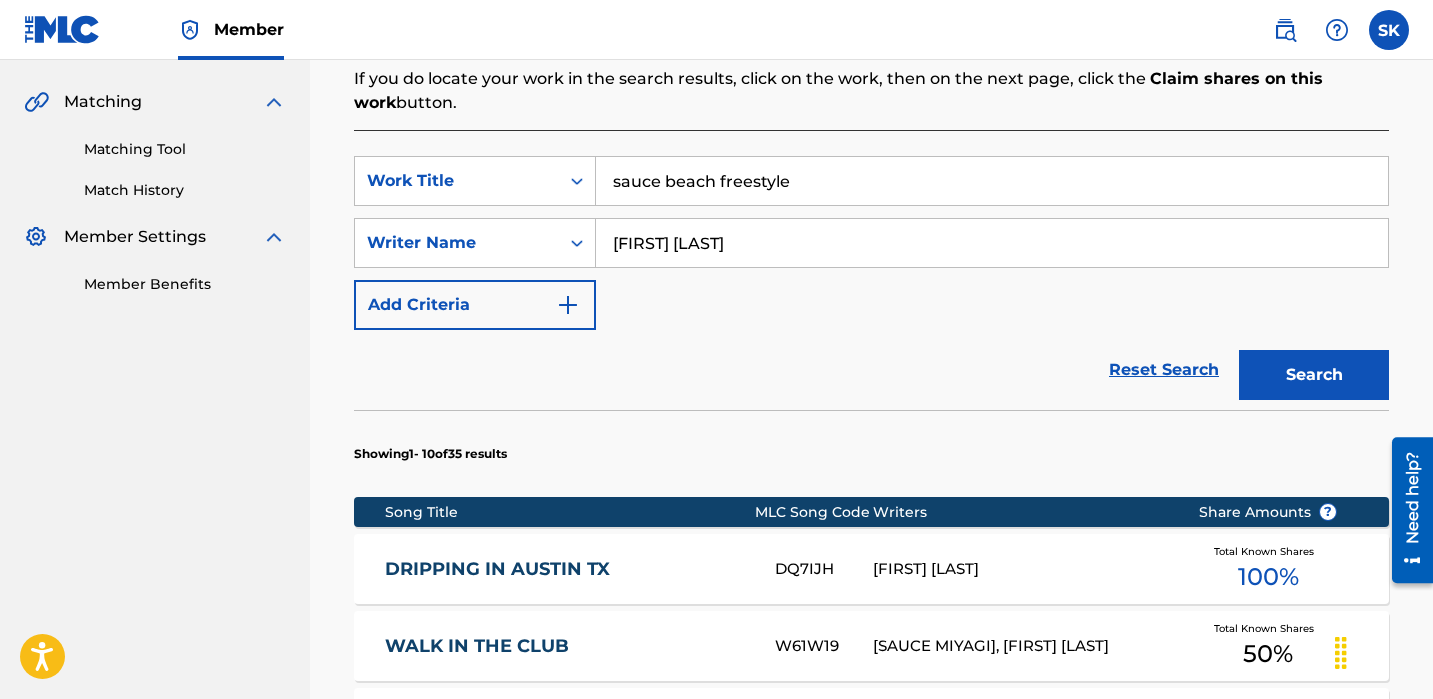 click on "Search" at bounding box center [1314, 375] 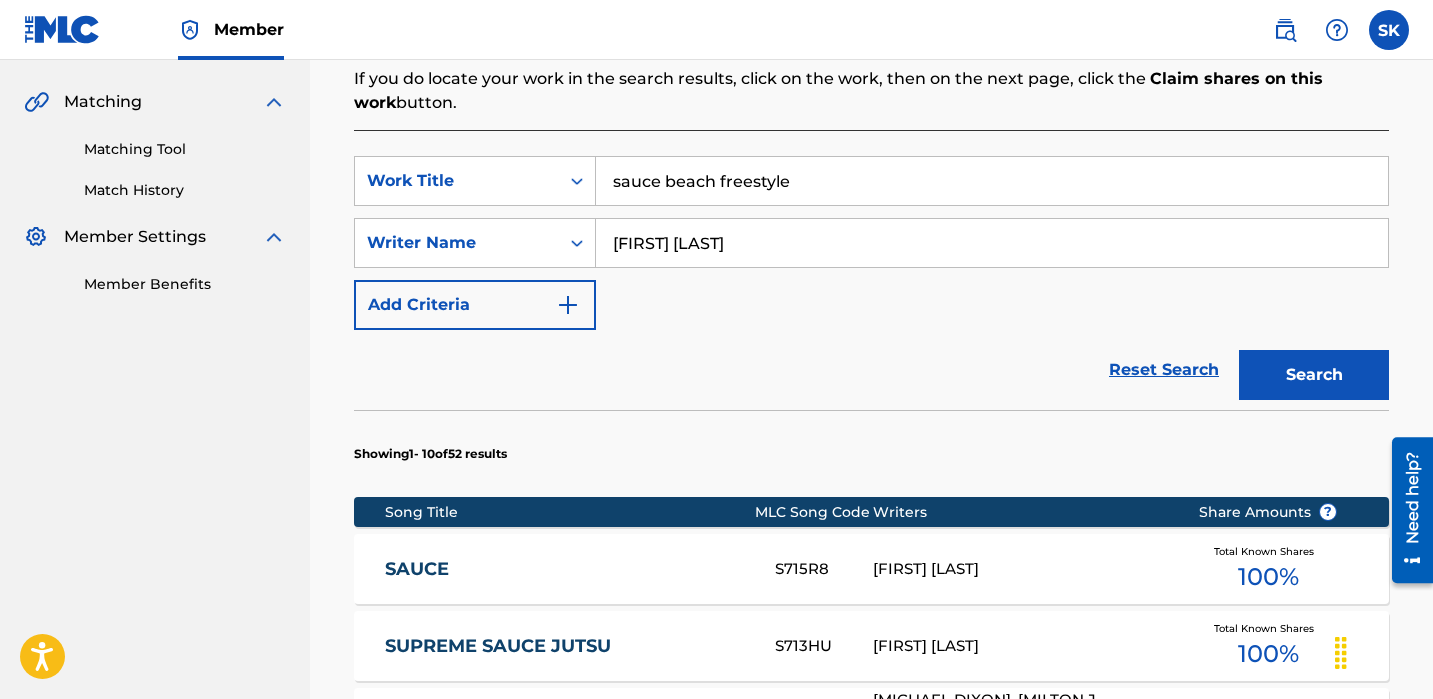 click on "sauce beach freestyle" at bounding box center [992, 181] 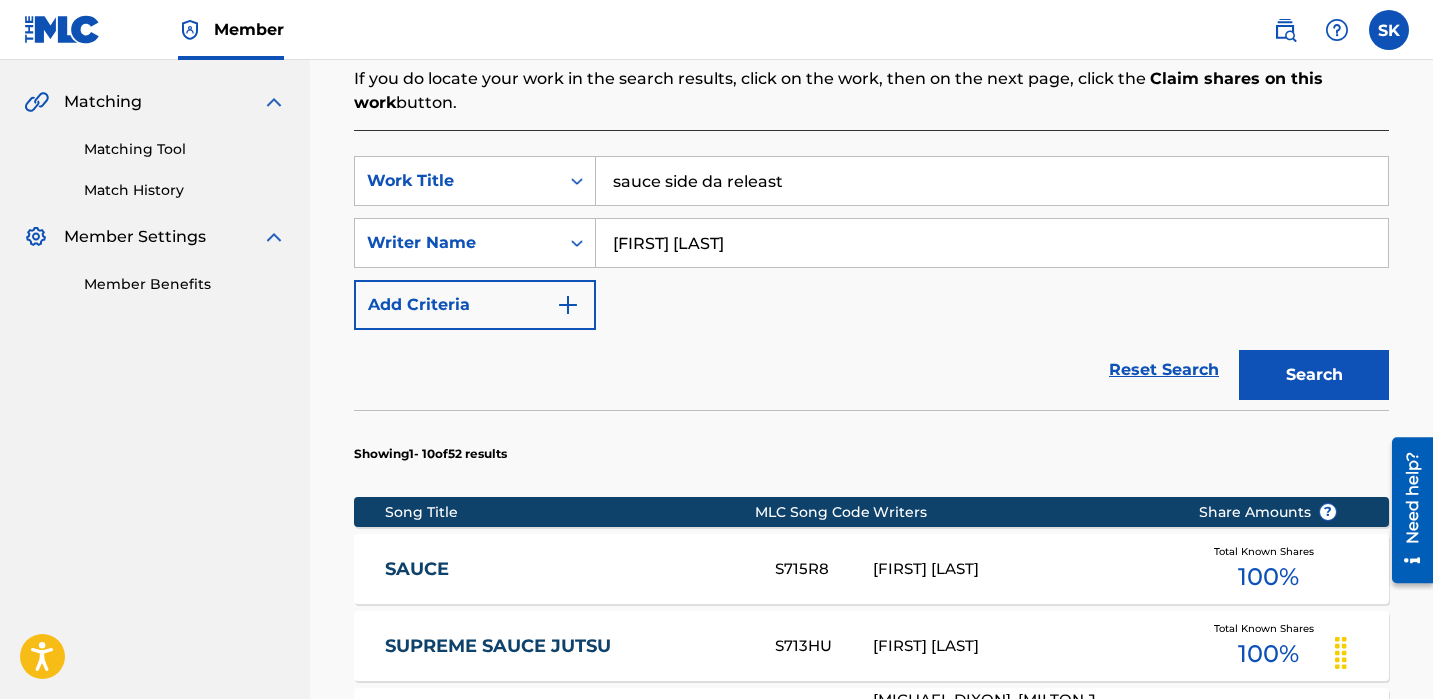 click on "Search" at bounding box center [1314, 375] 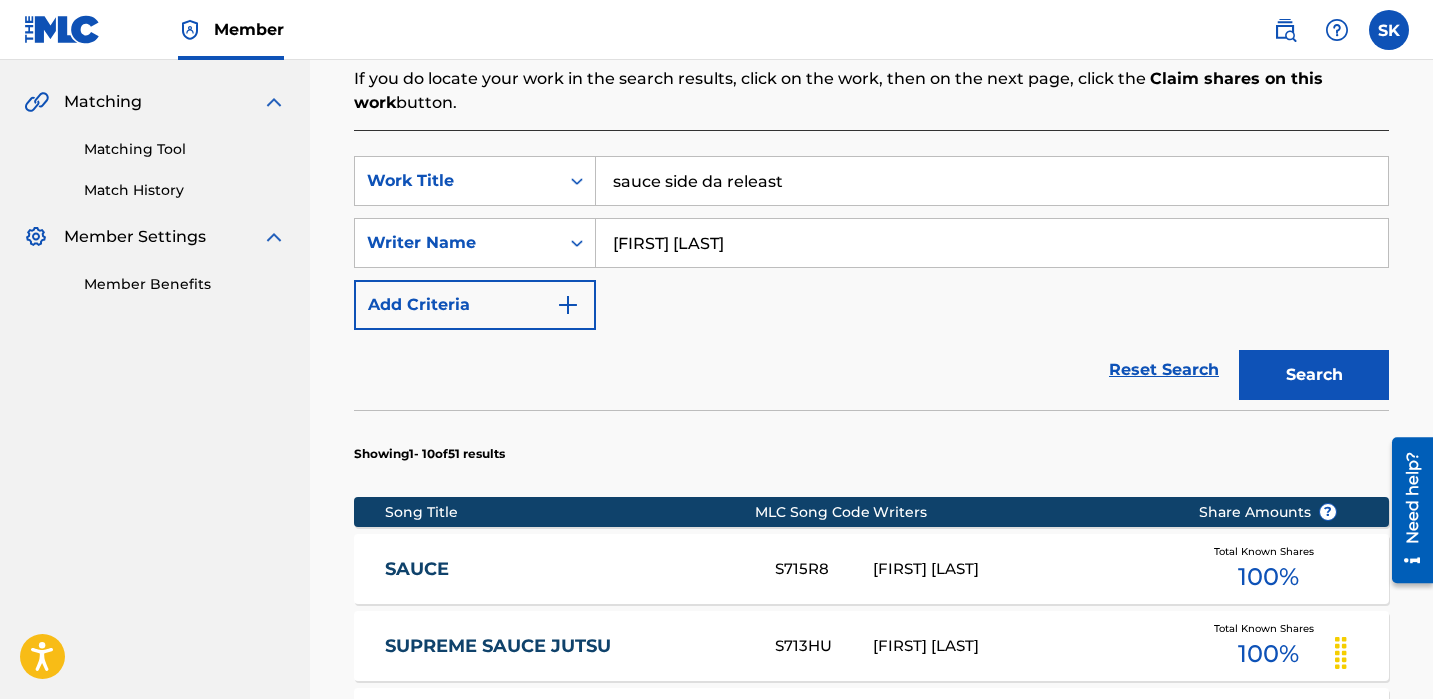 click on "sauce side da releast" at bounding box center (992, 181) 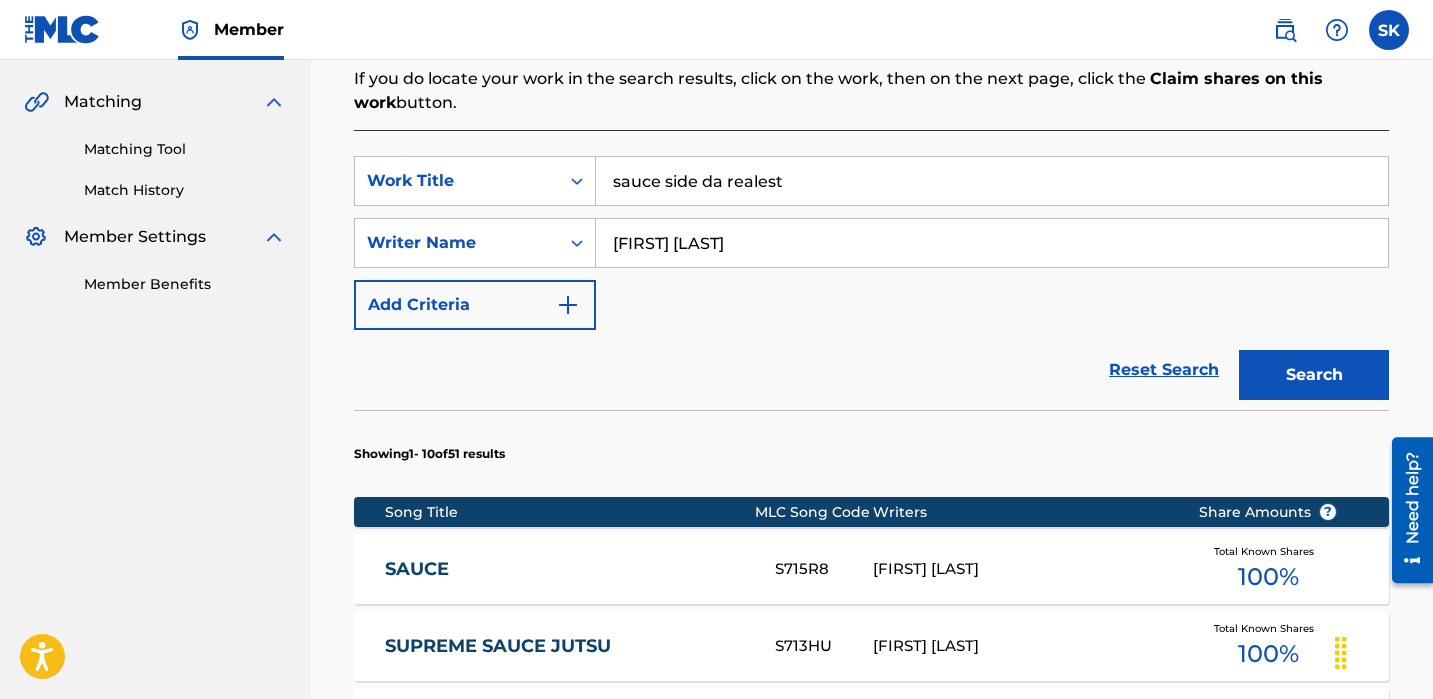 click on "Search" at bounding box center [1314, 375] 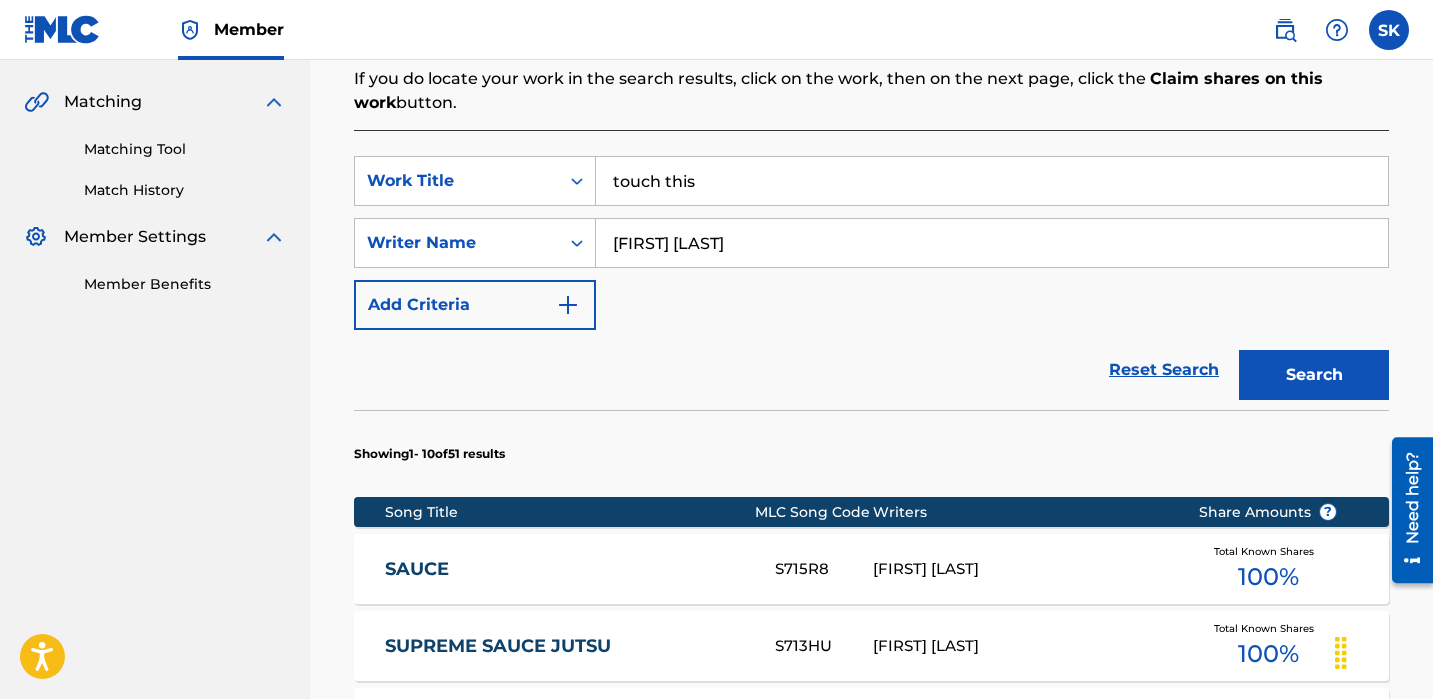 click on "Search" at bounding box center [1314, 375] 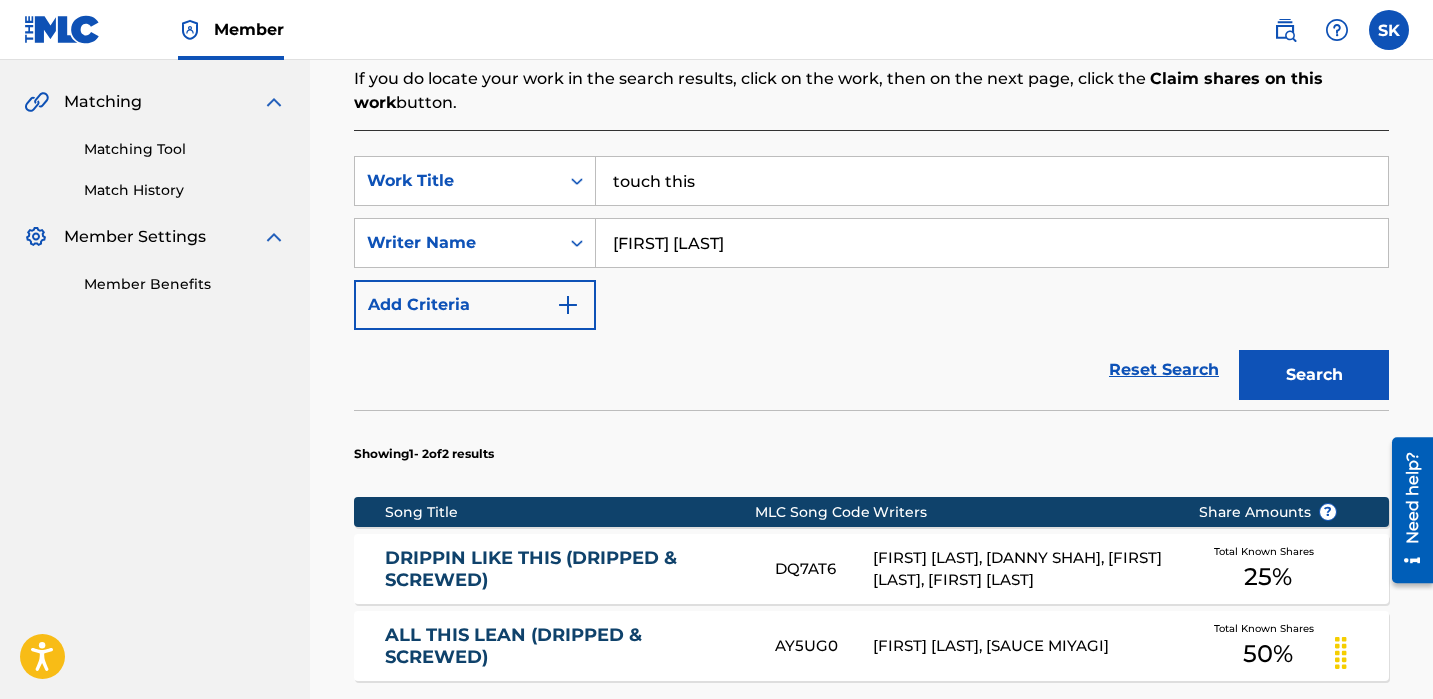 click on "touch this" at bounding box center (992, 181) 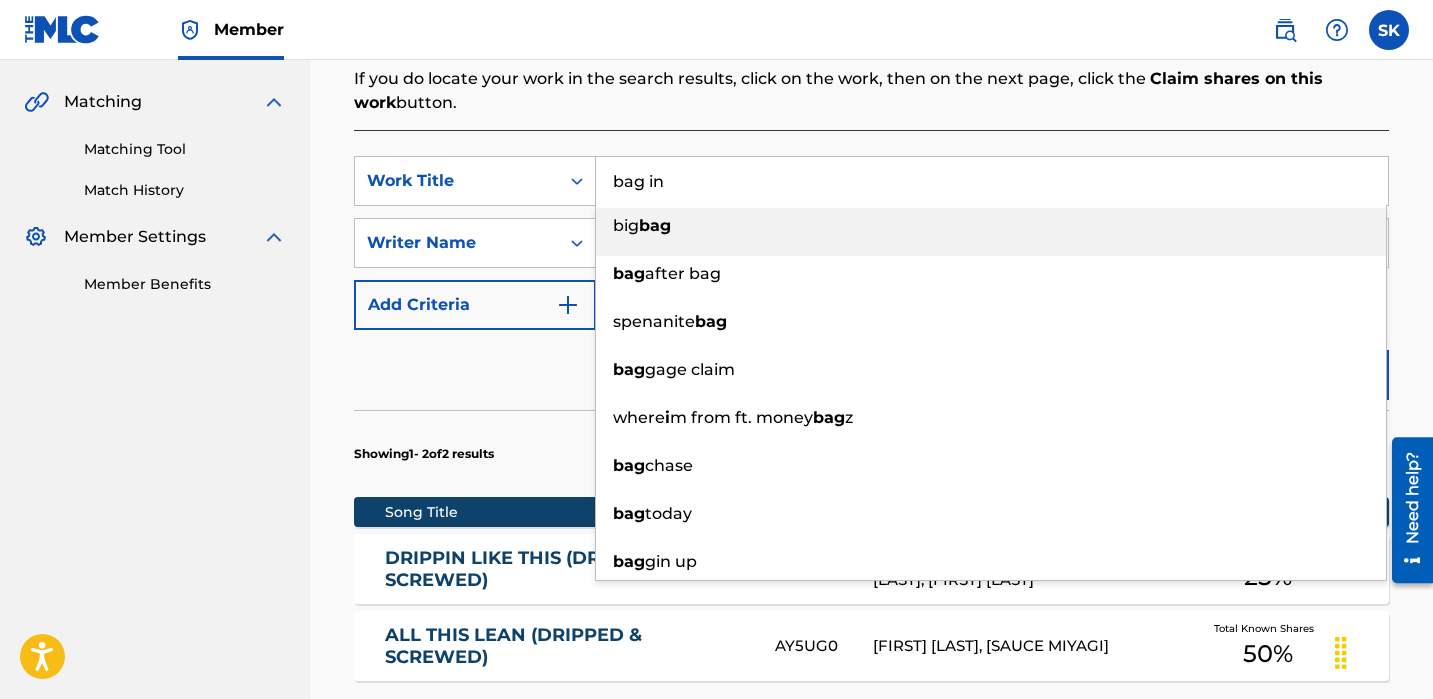 click on "Search" at bounding box center [1314, 375] 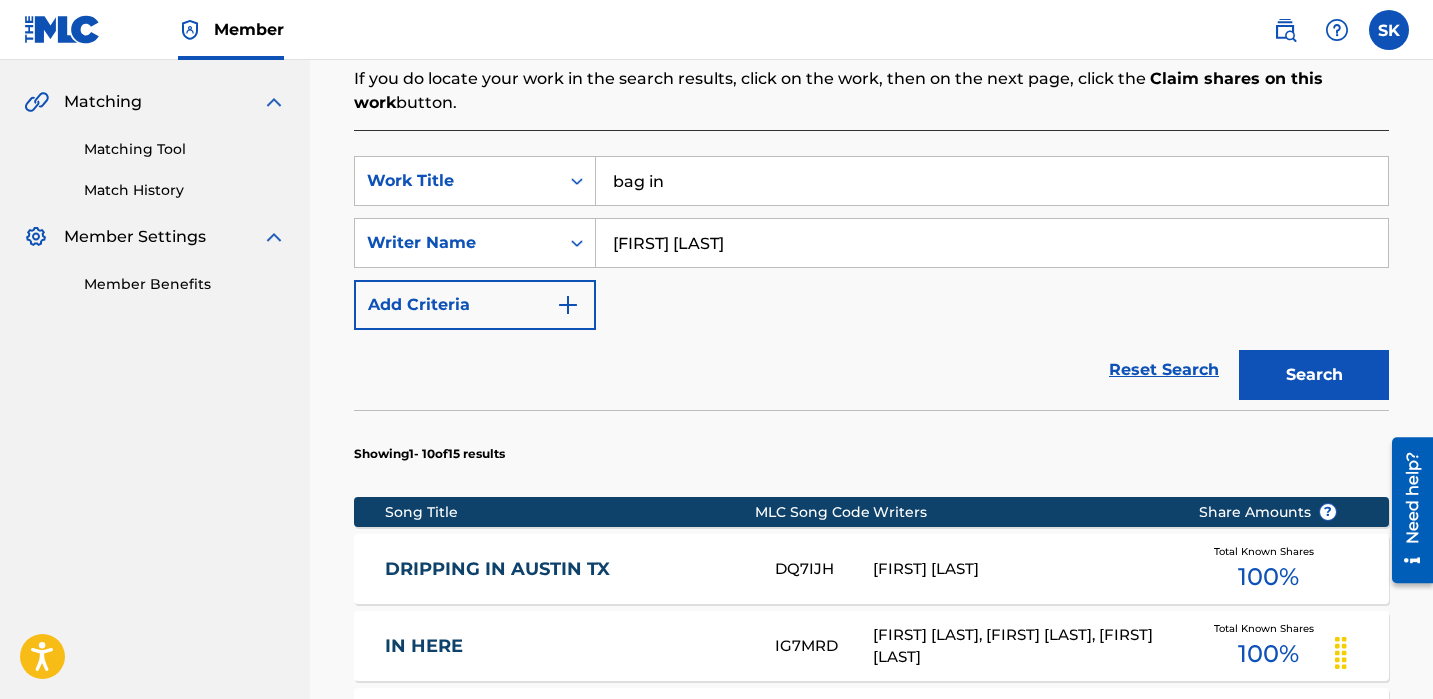 click on "bag in" at bounding box center [992, 181] 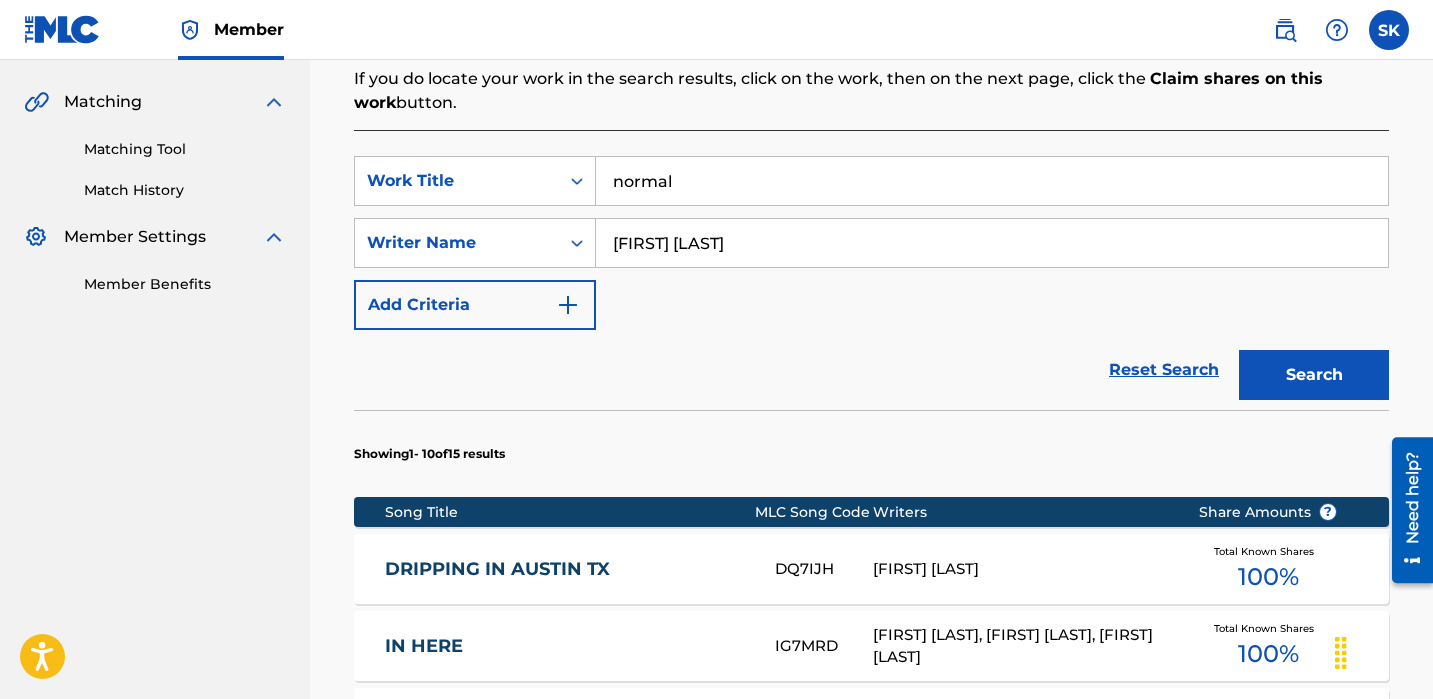 click on "Search" at bounding box center (1314, 375) 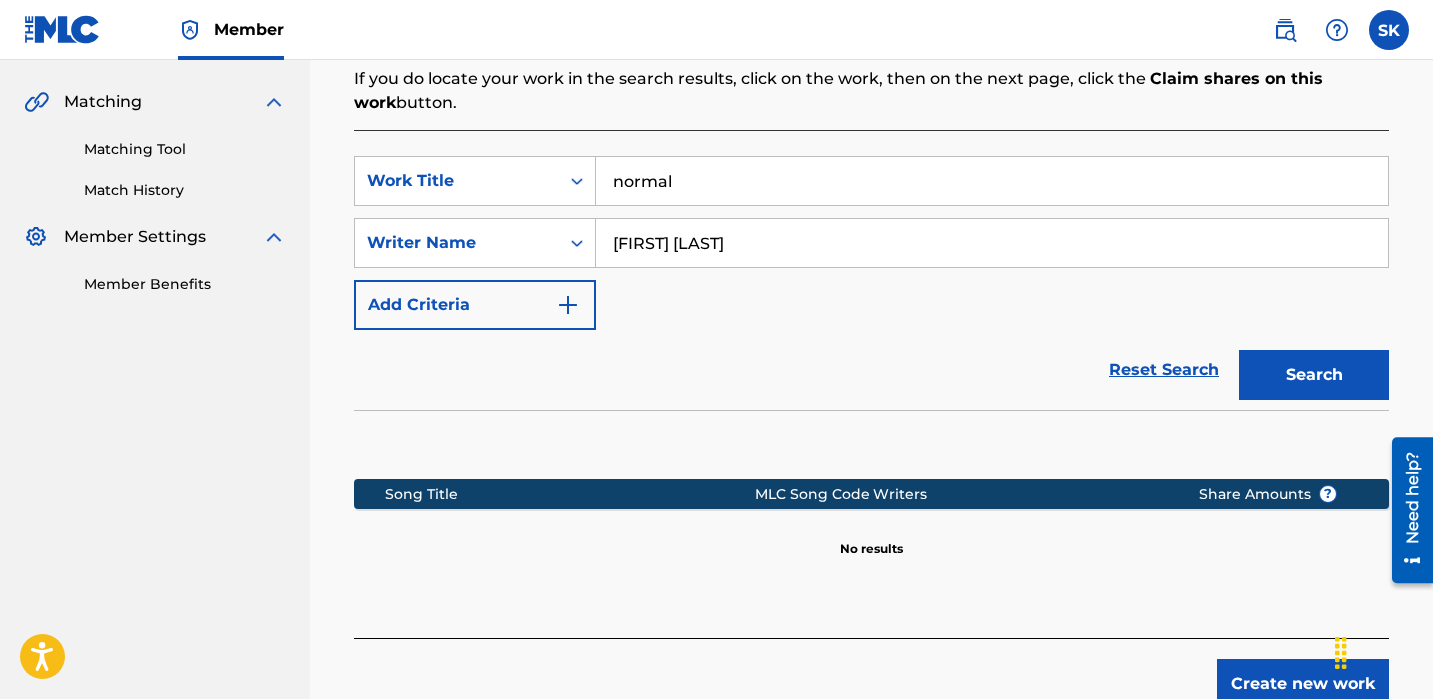 click on "normal" at bounding box center (992, 181) 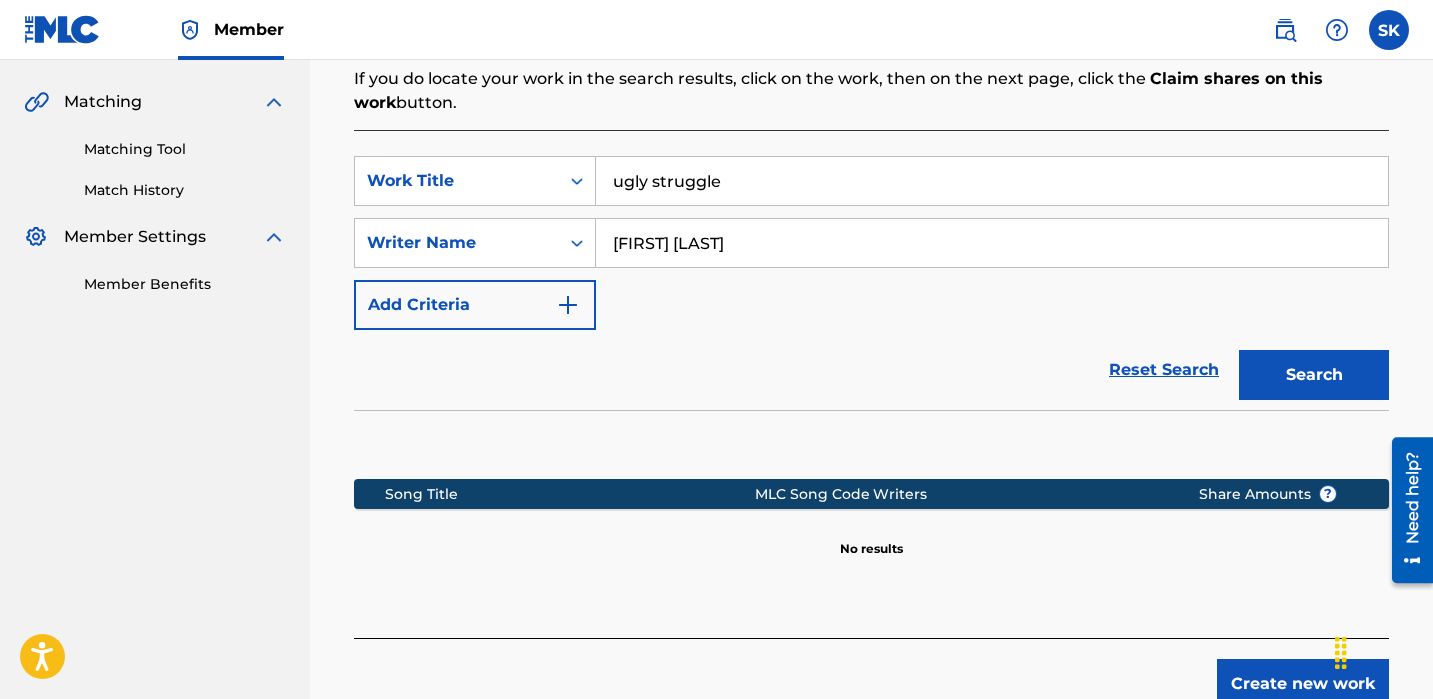 click on "Search" at bounding box center (1314, 375) 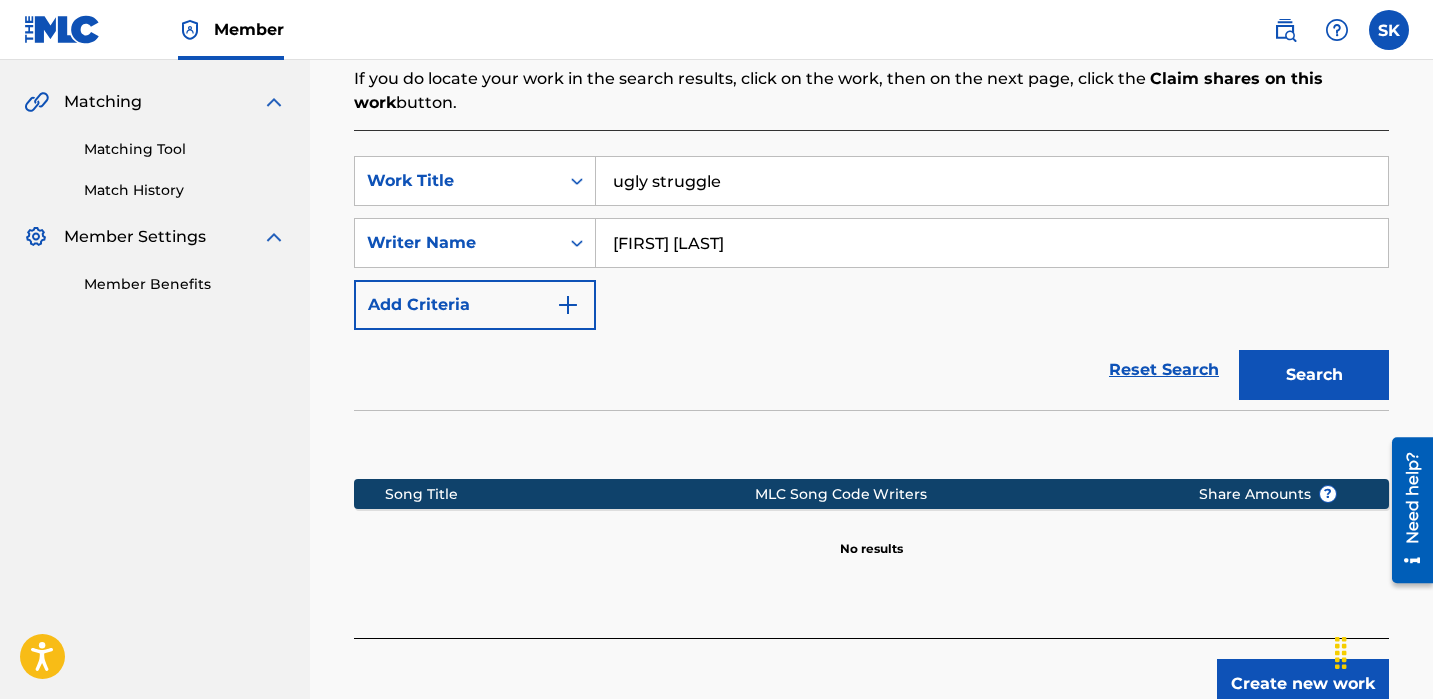 click on "ugly struggle" at bounding box center (992, 181) 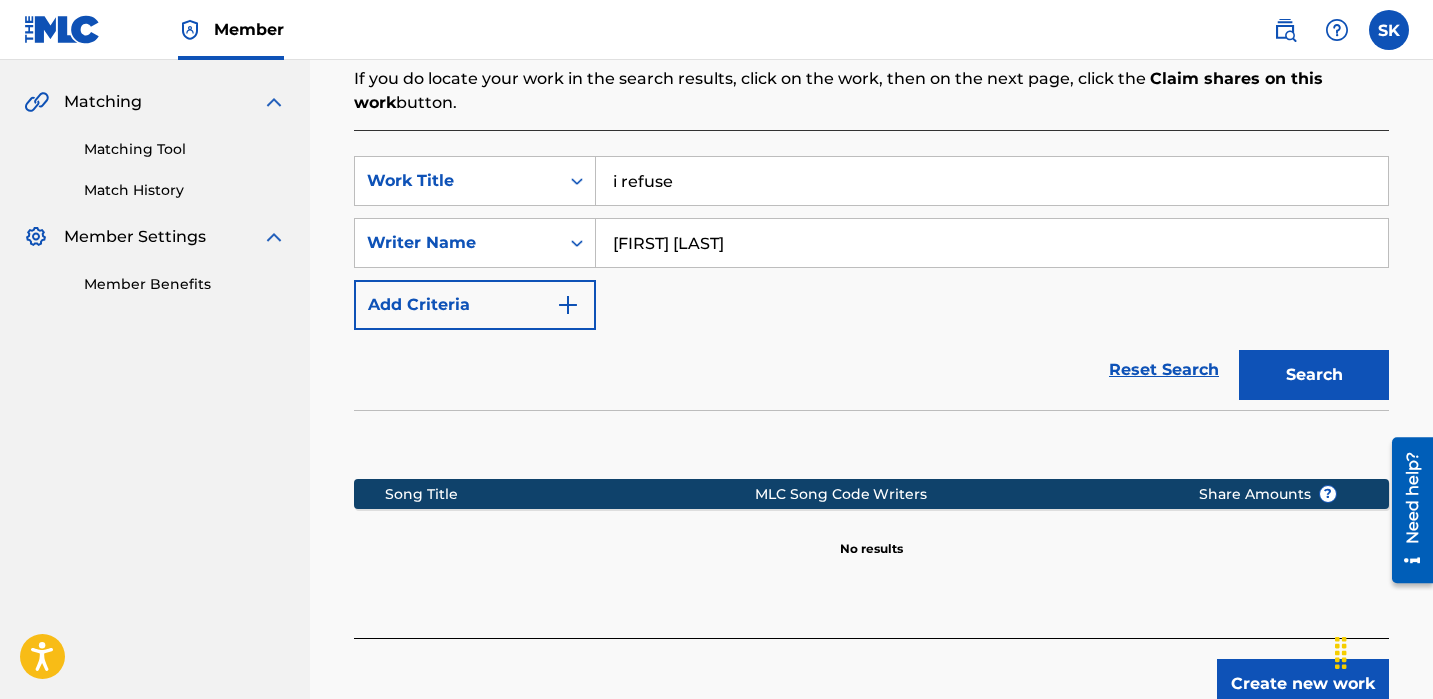 click on "Search" at bounding box center (1314, 375) 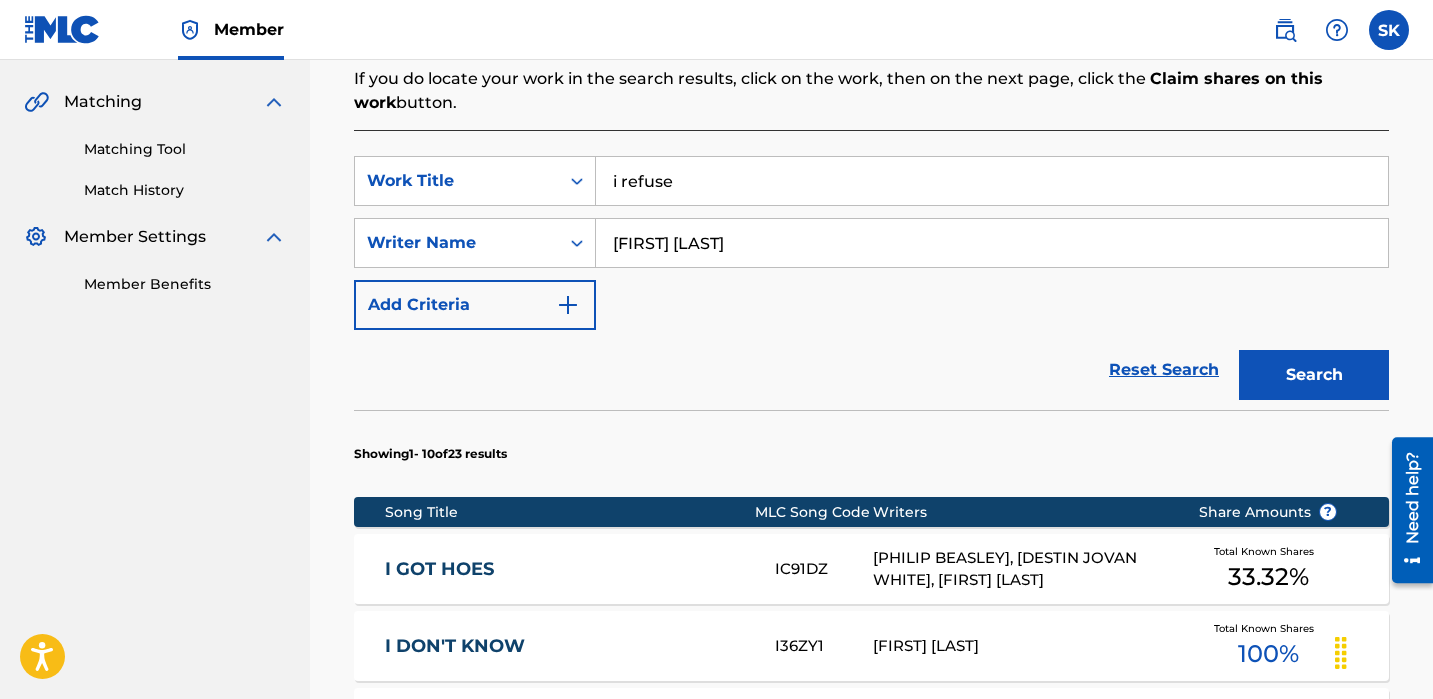click on "i refuse" at bounding box center [992, 181] 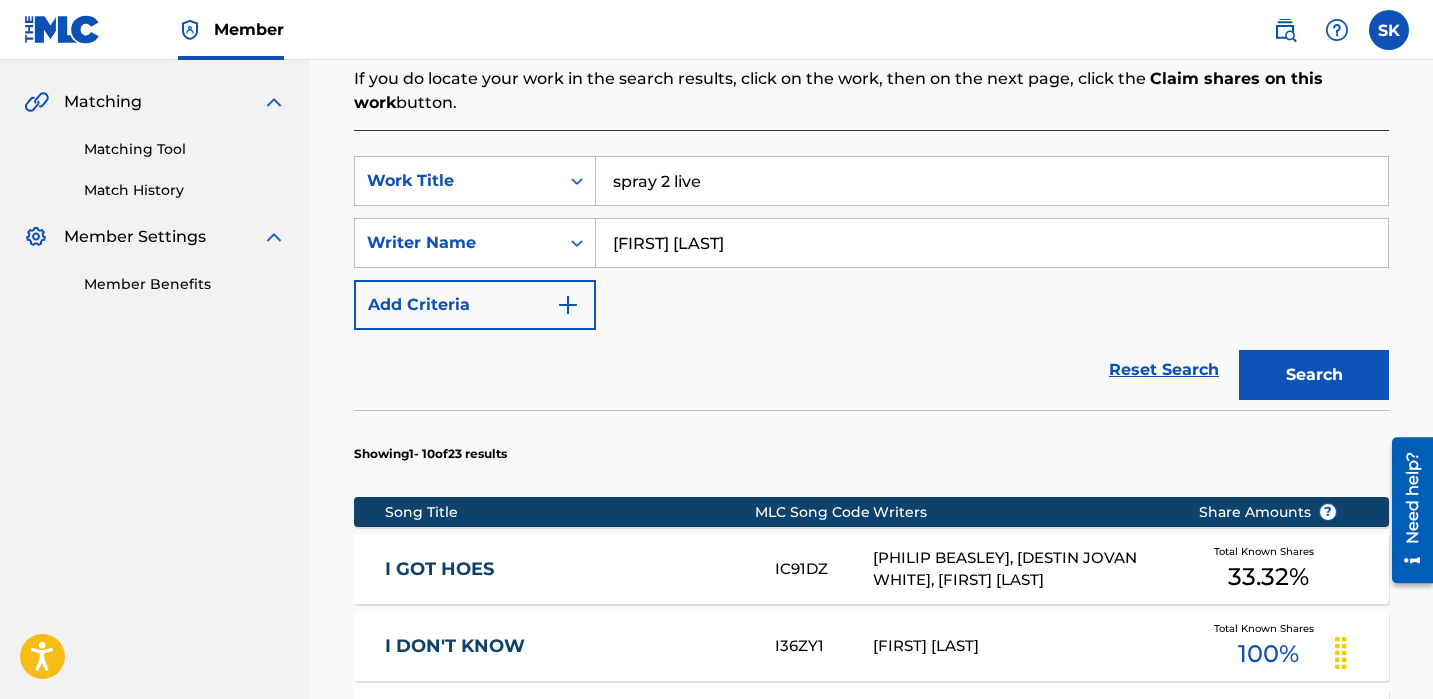 click on "Search" at bounding box center (1314, 375) 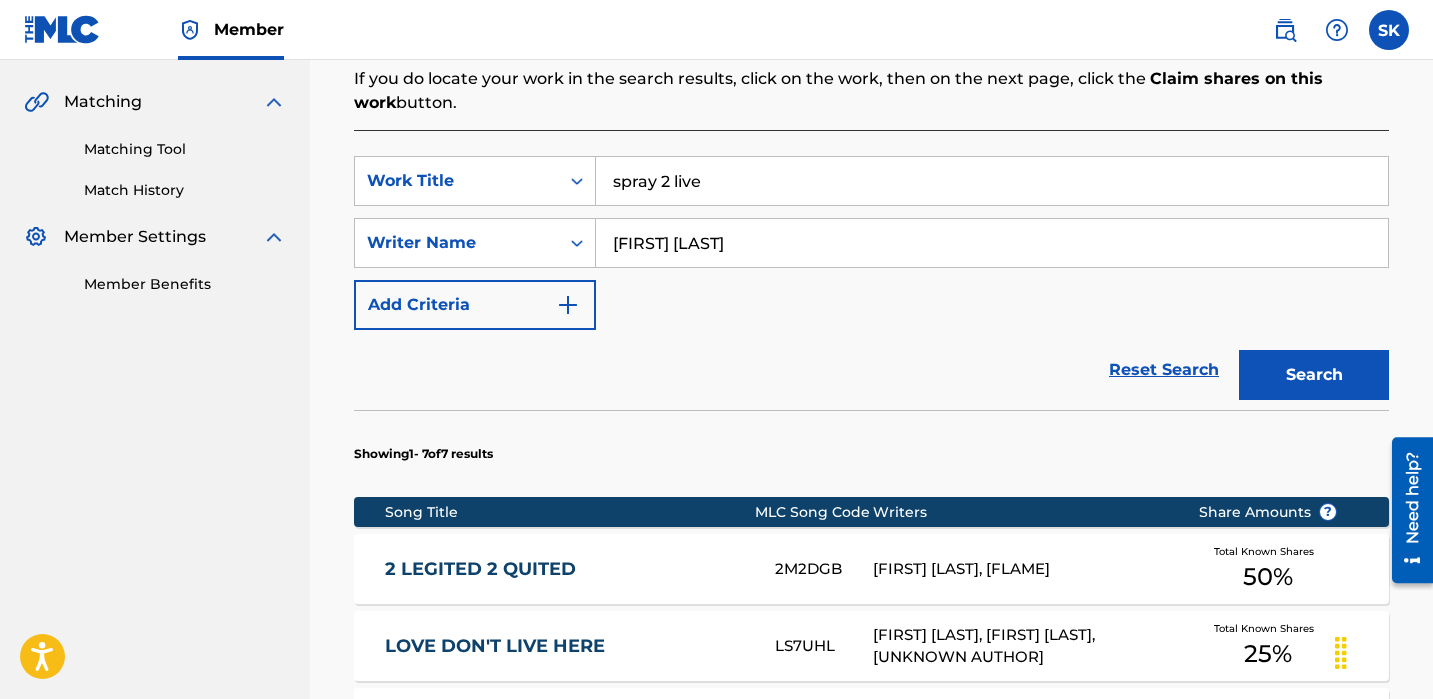 click on "spray 2 live" at bounding box center (992, 181) 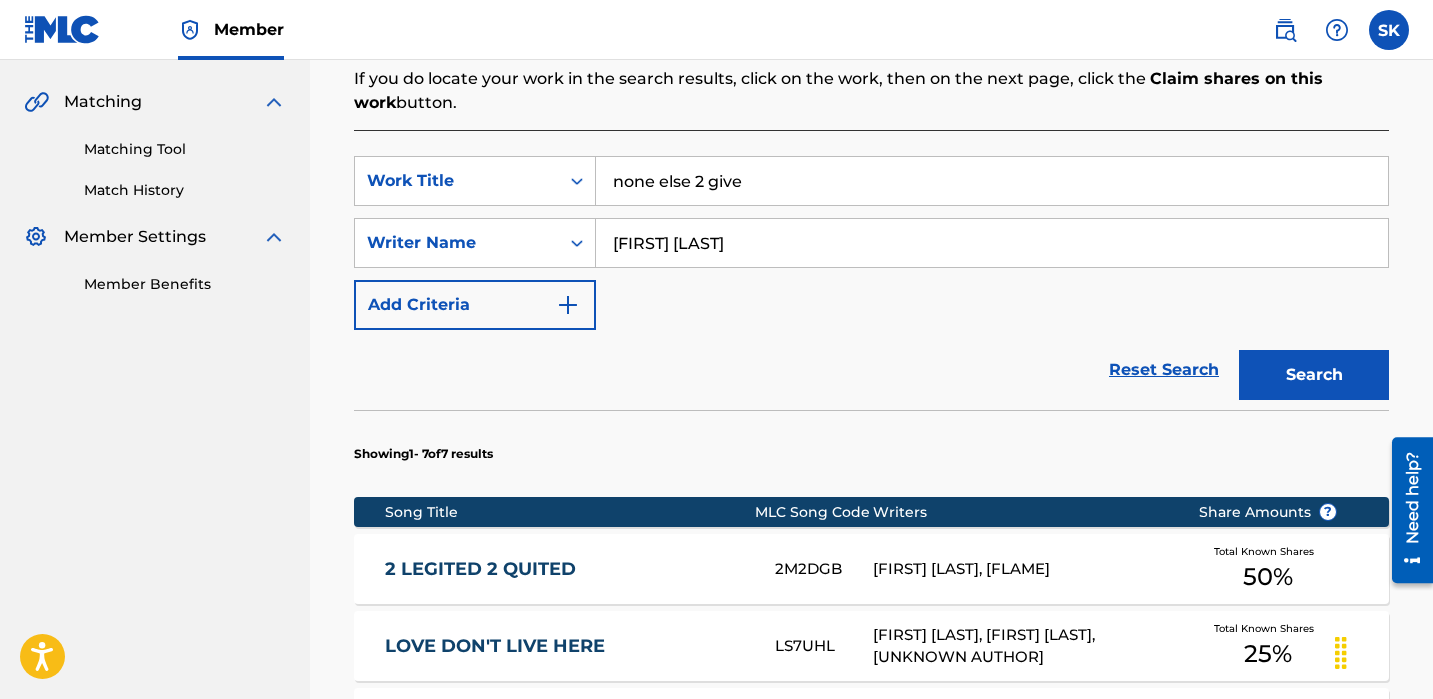 click on "Search" at bounding box center (1314, 375) 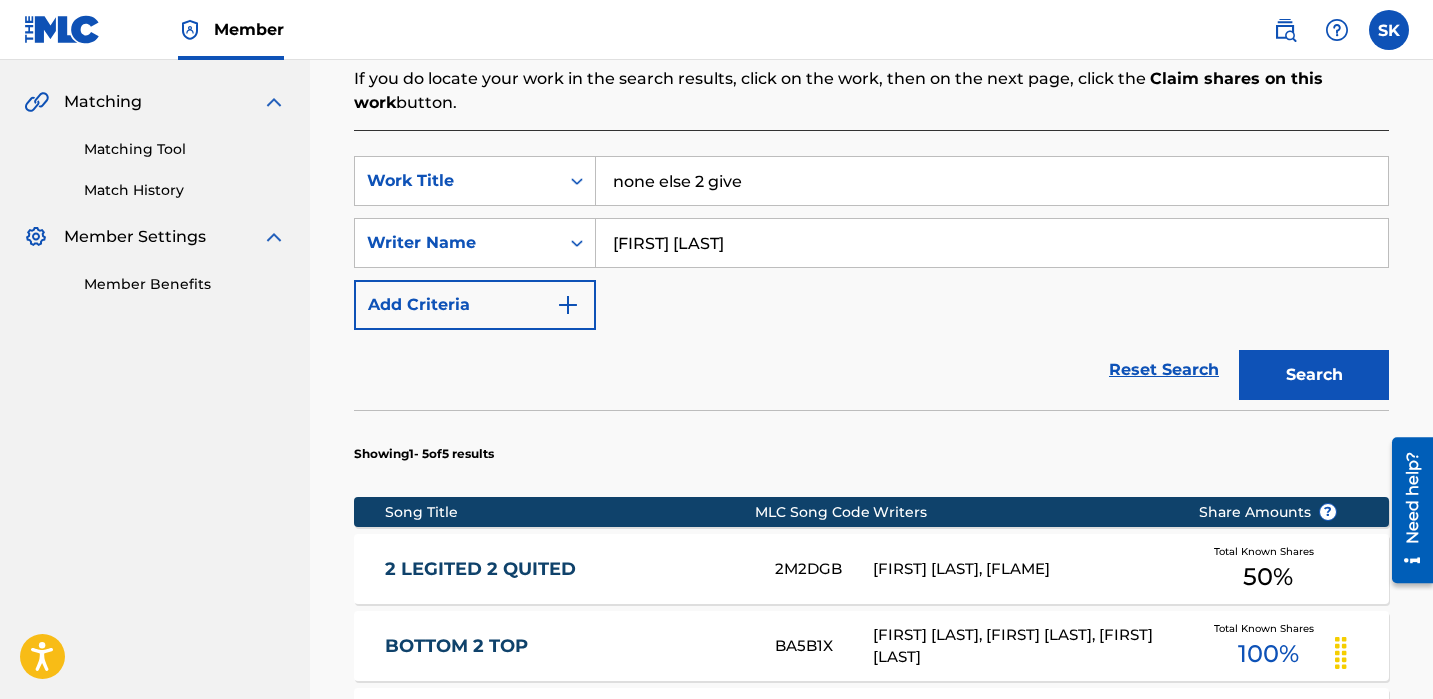 click on "none else 2 give" at bounding box center (992, 181) 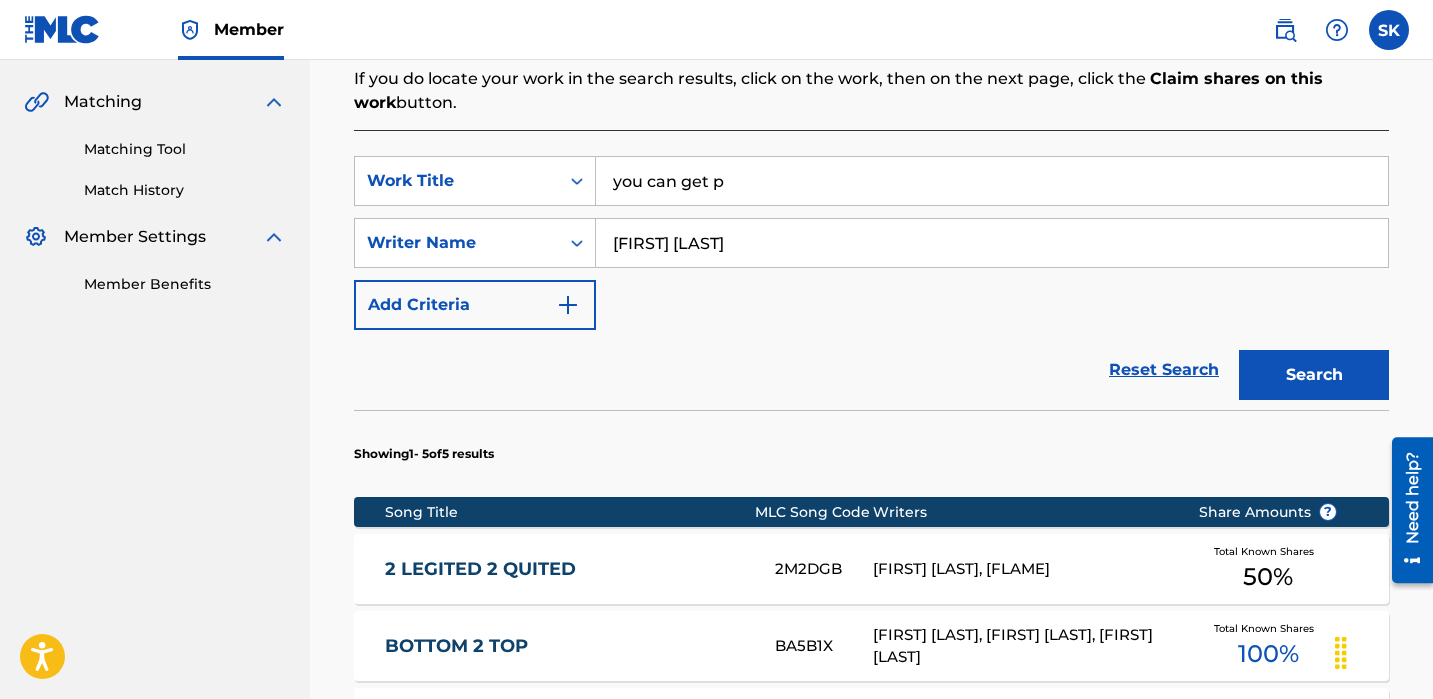 click on "Search" at bounding box center (1314, 375) 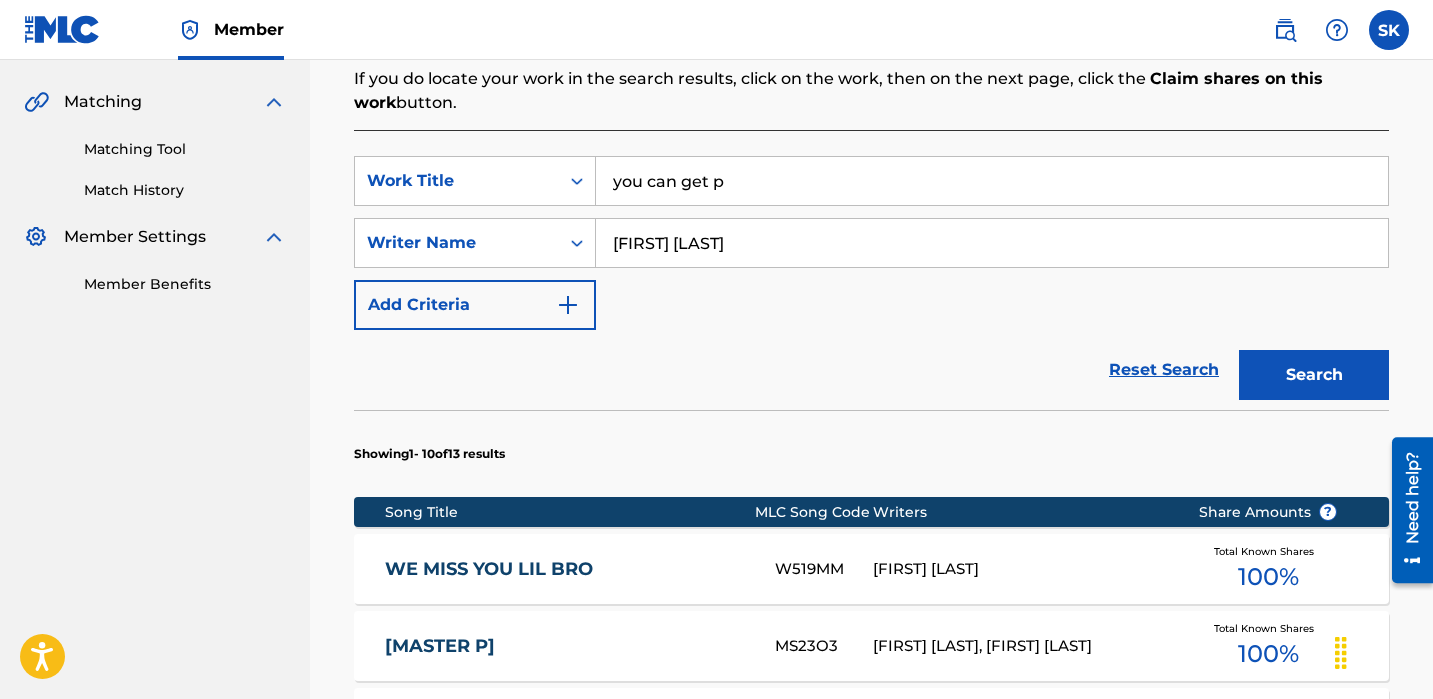 click on "you can get p" at bounding box center (992, 181) 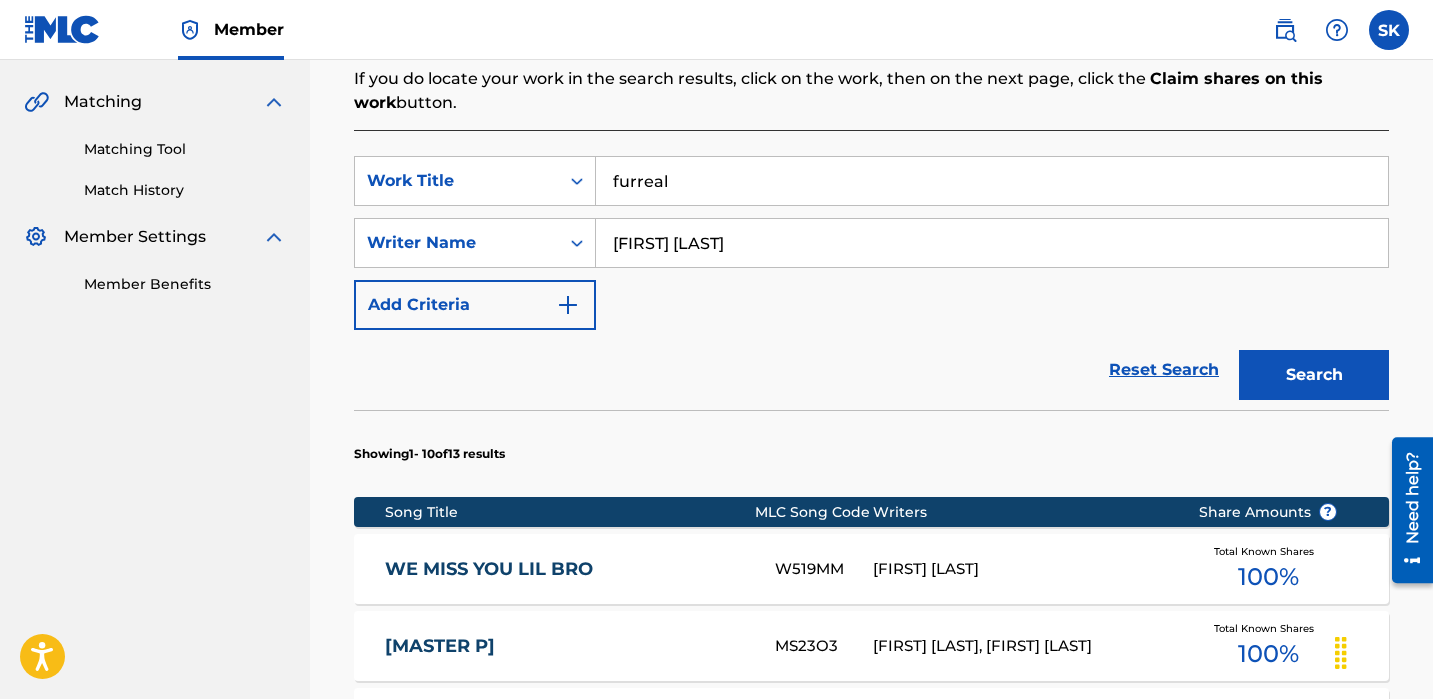 click on "Search" at bounding box center (1314, 375) 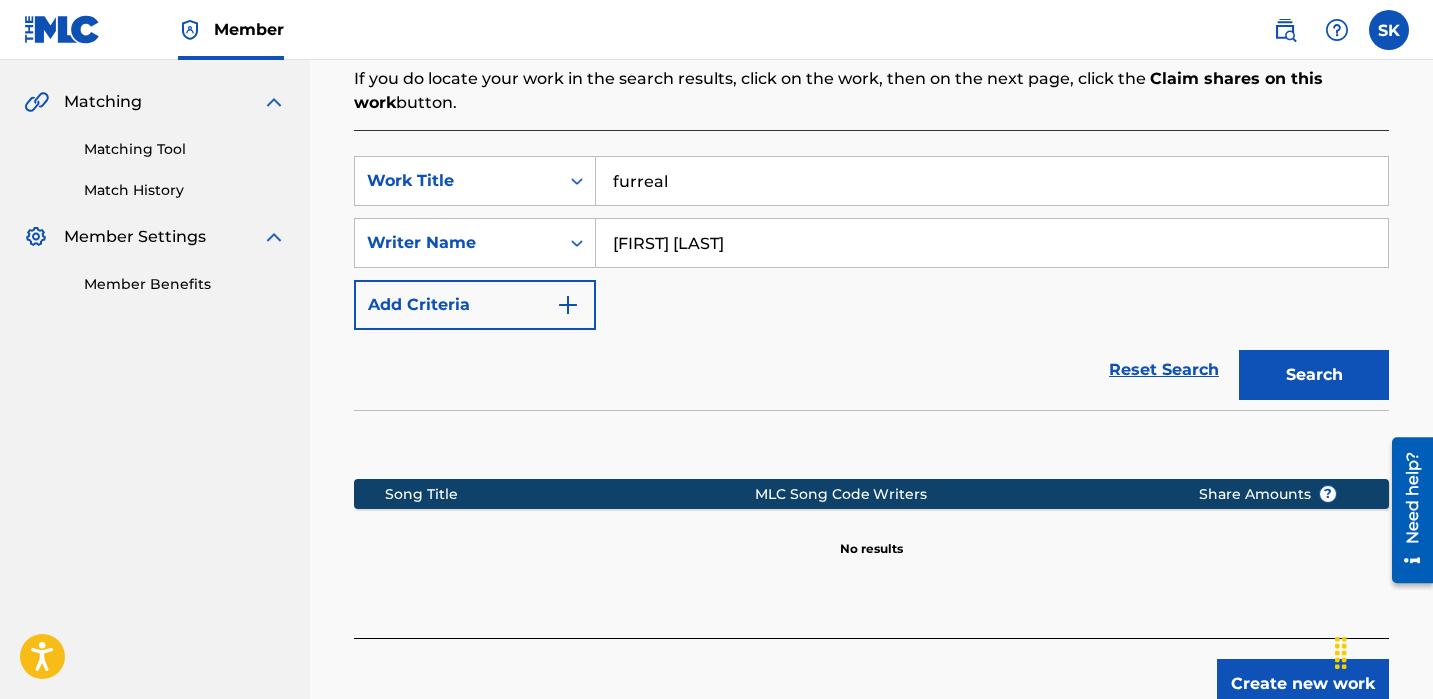 click on "furreal" at bounding box center (992, 181) 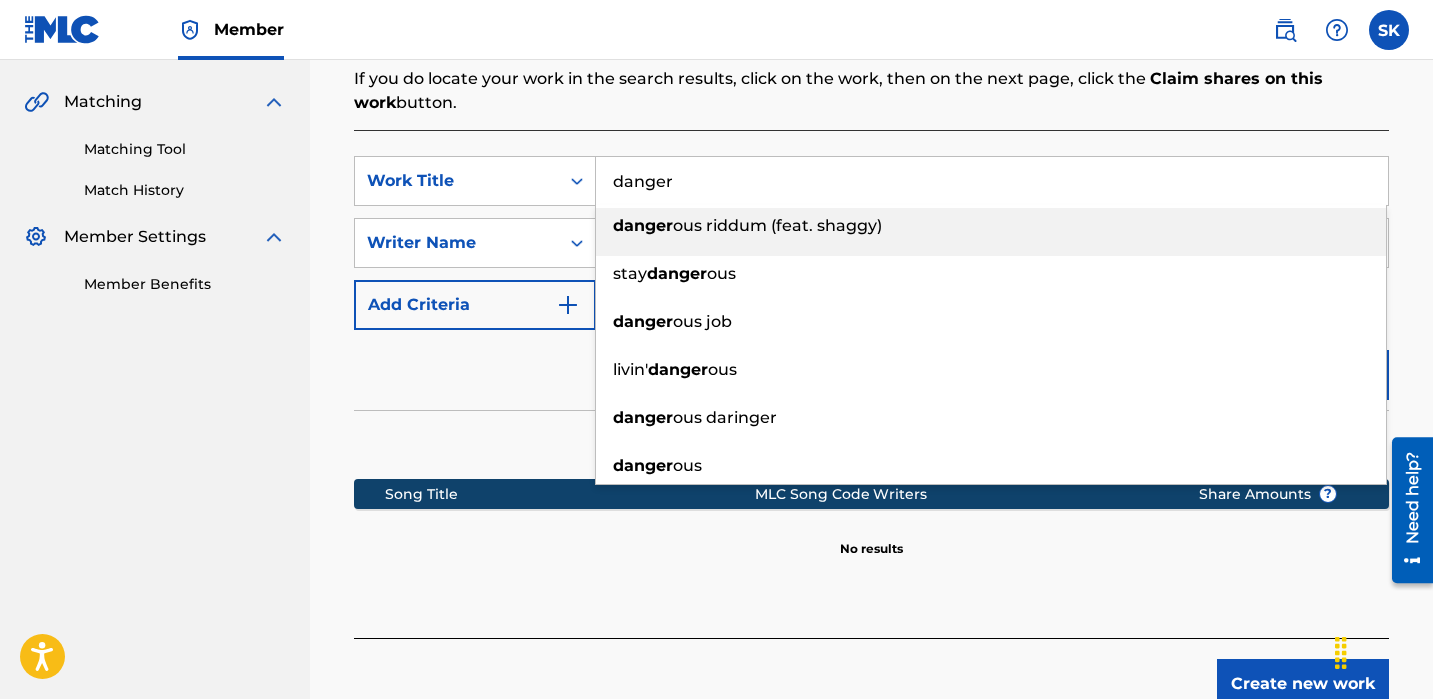 click on "If you do locate your work in the search results, click on the work, then on the next page, click the   Claim shares on this work  button." at bounding box center [871, 91] 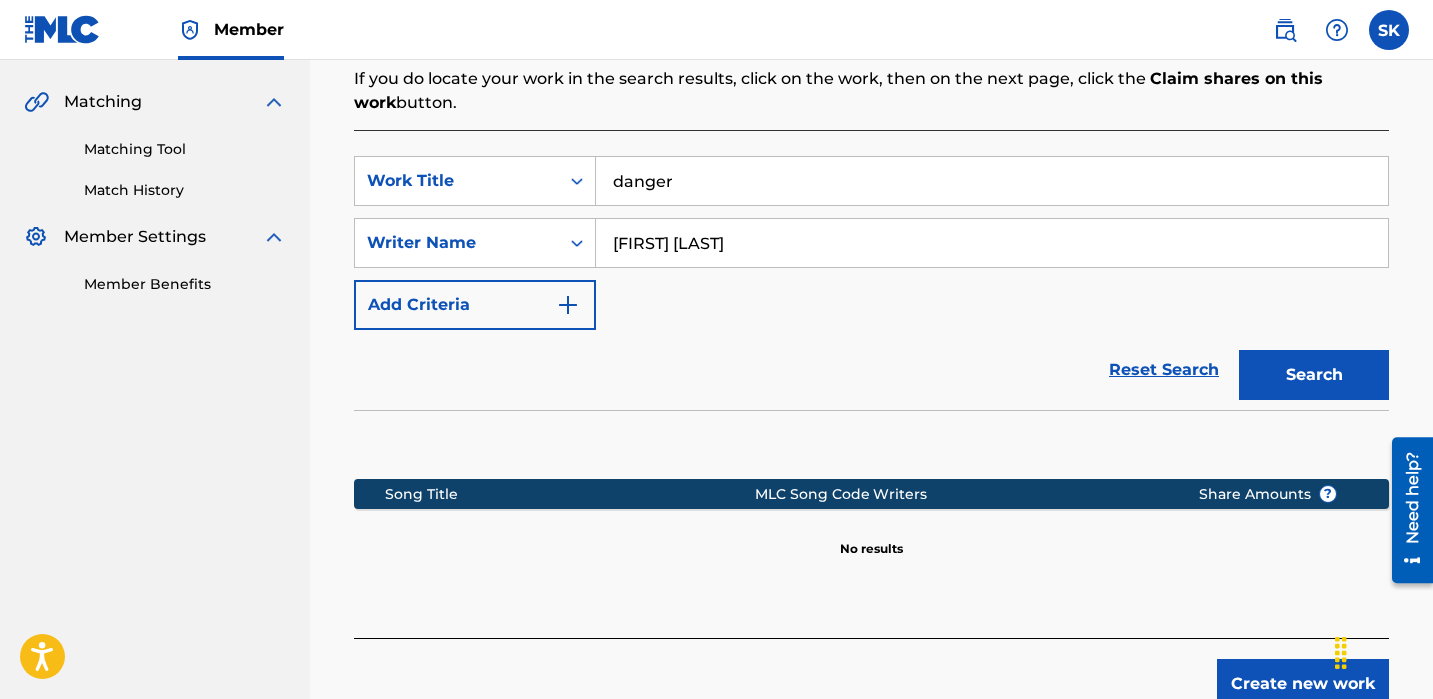 click on "Search" at bounding box center (1314, 375) 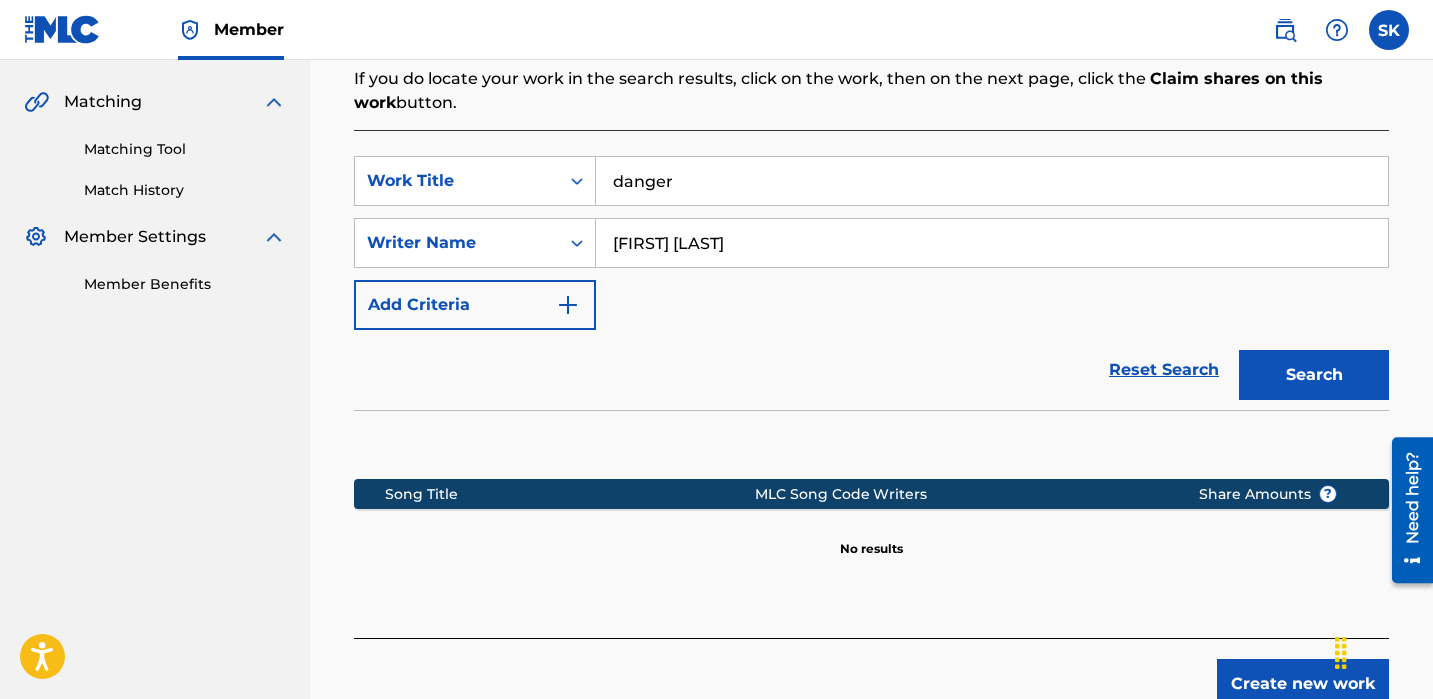 click on "danger" at bounding box center [992, 181] 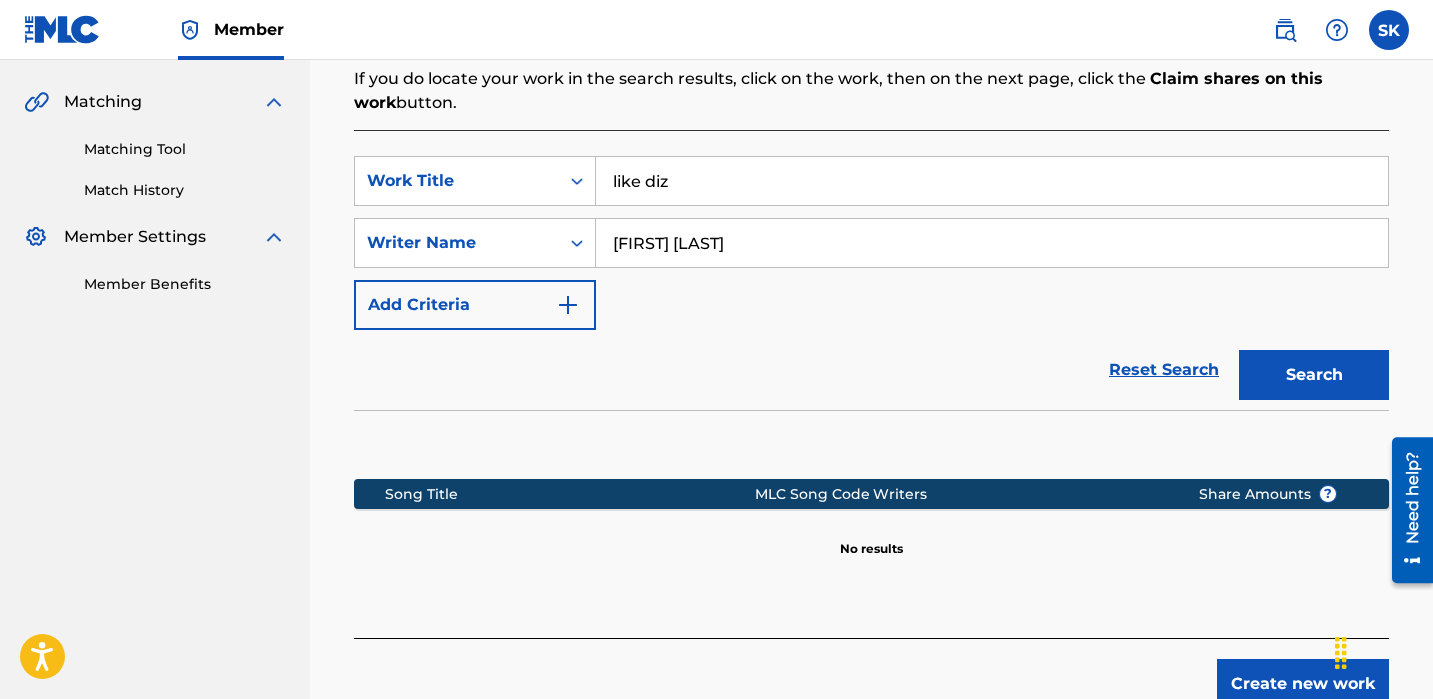 click on "Search" at bounding box center (1314, 375) 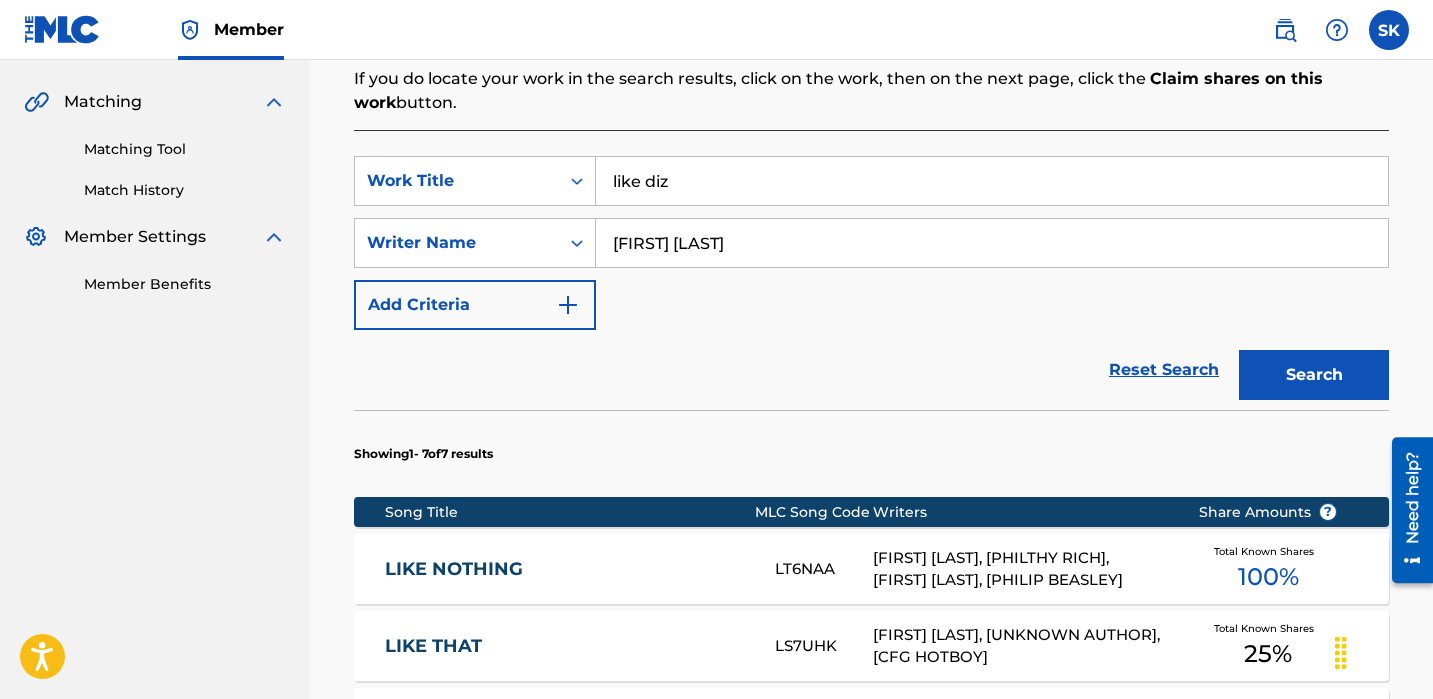 click on "like diz" at bounding box center [992, 181] 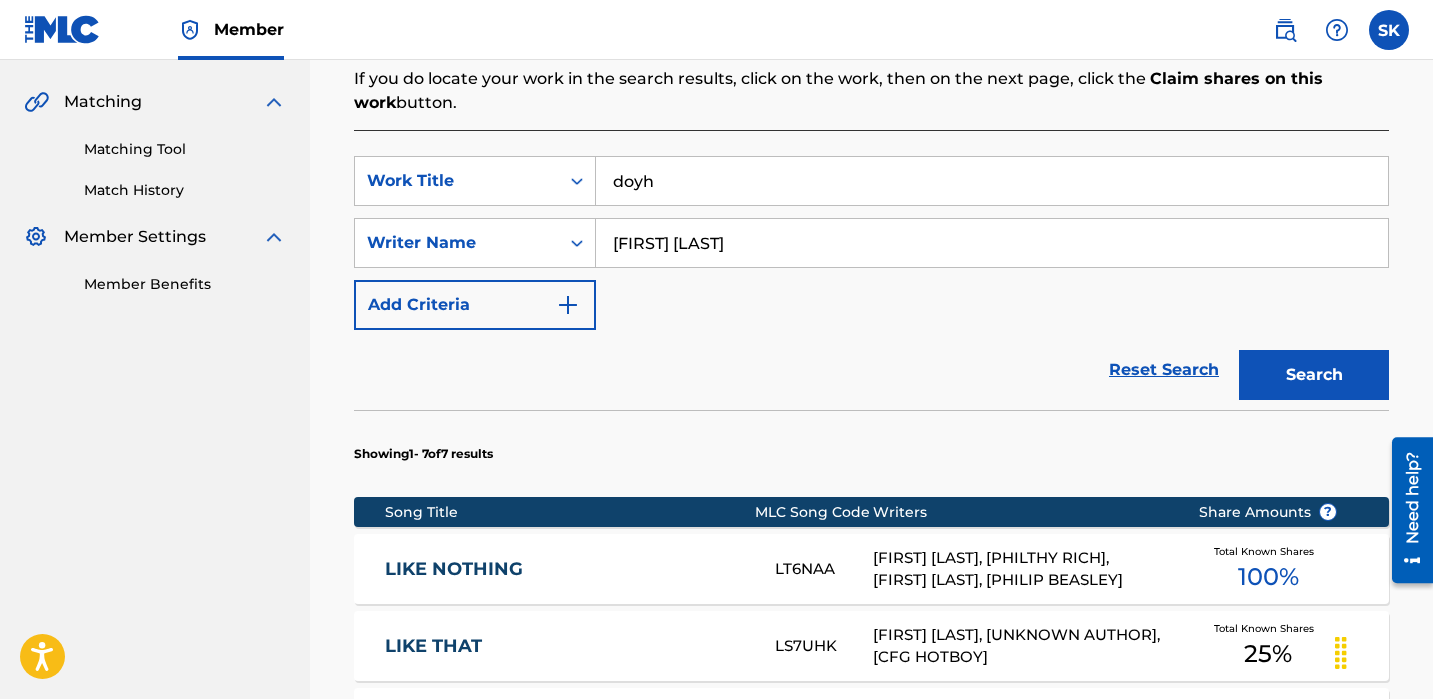 click on "Search" at bounding box center (1314, 375) 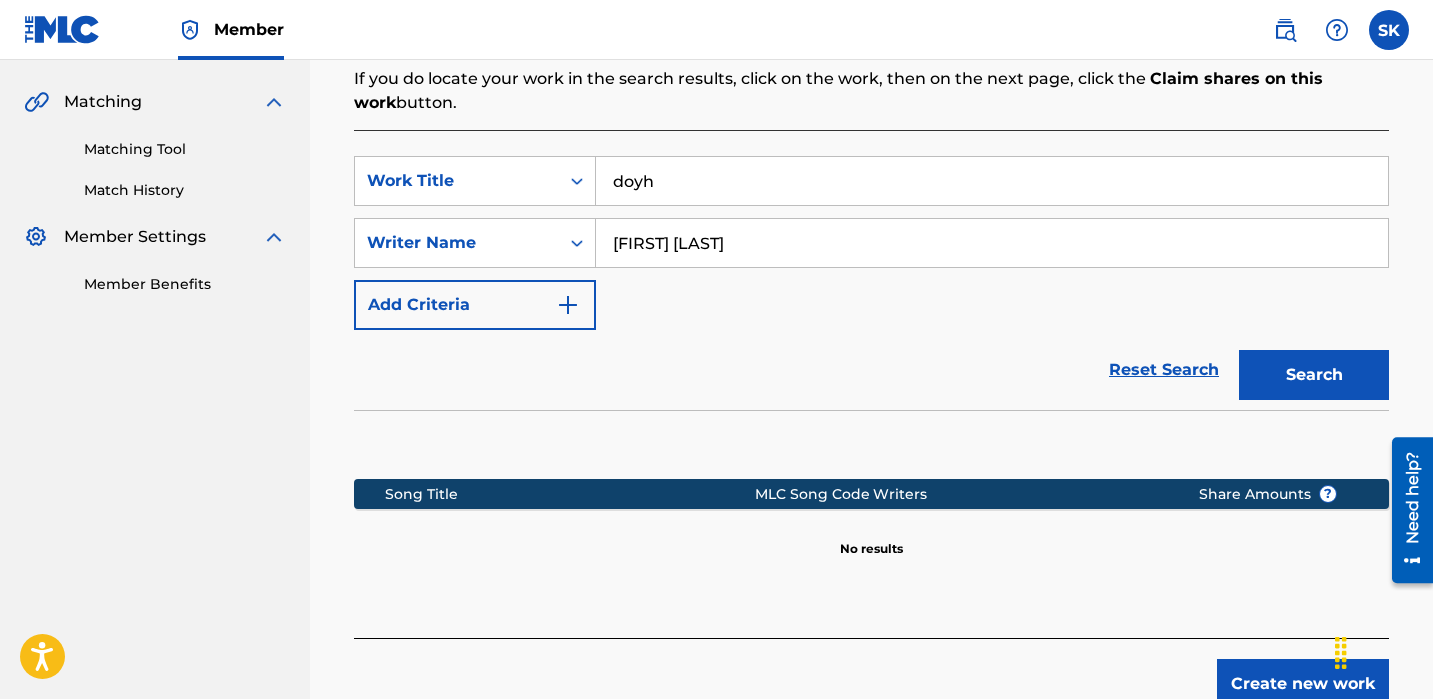 click on "doyh" at bounding box center [992, 181] 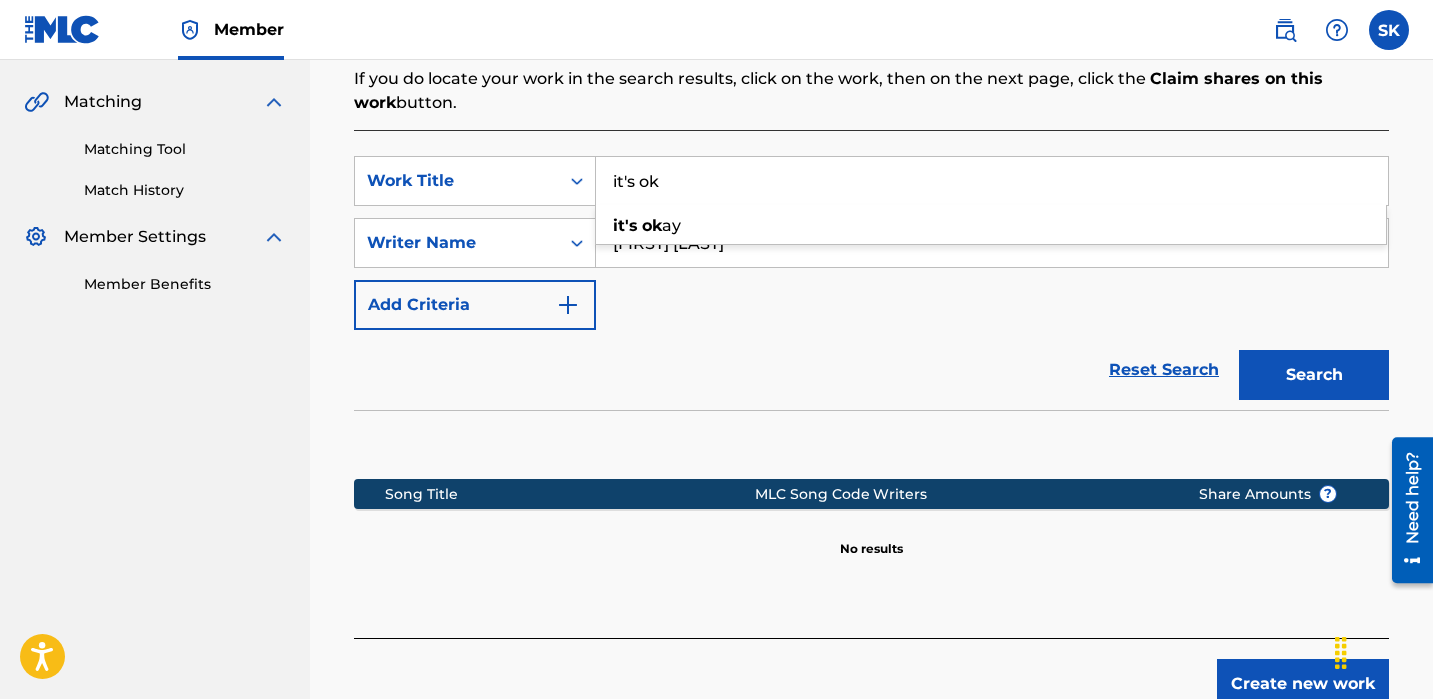 click on "Reset Search Search" at bounding box center (871, 370) 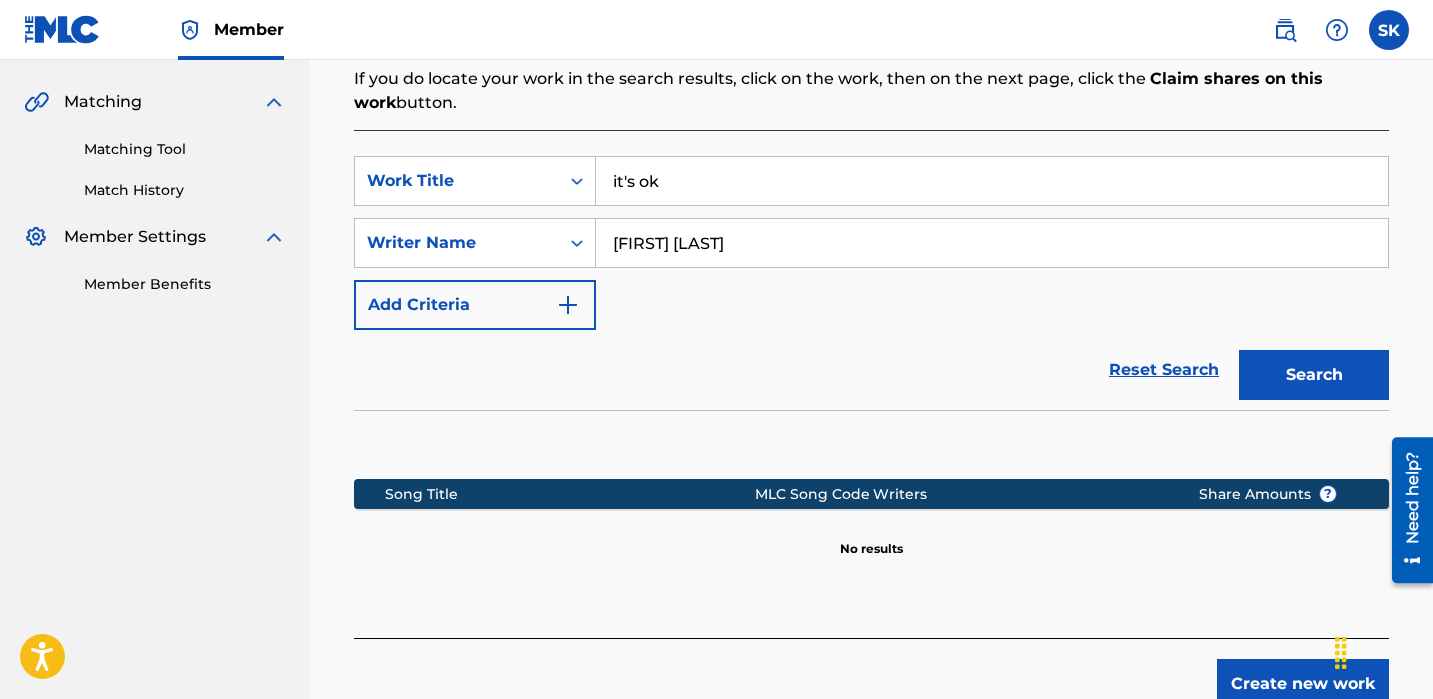 click on "Search" at bounding box center [1314, 375] 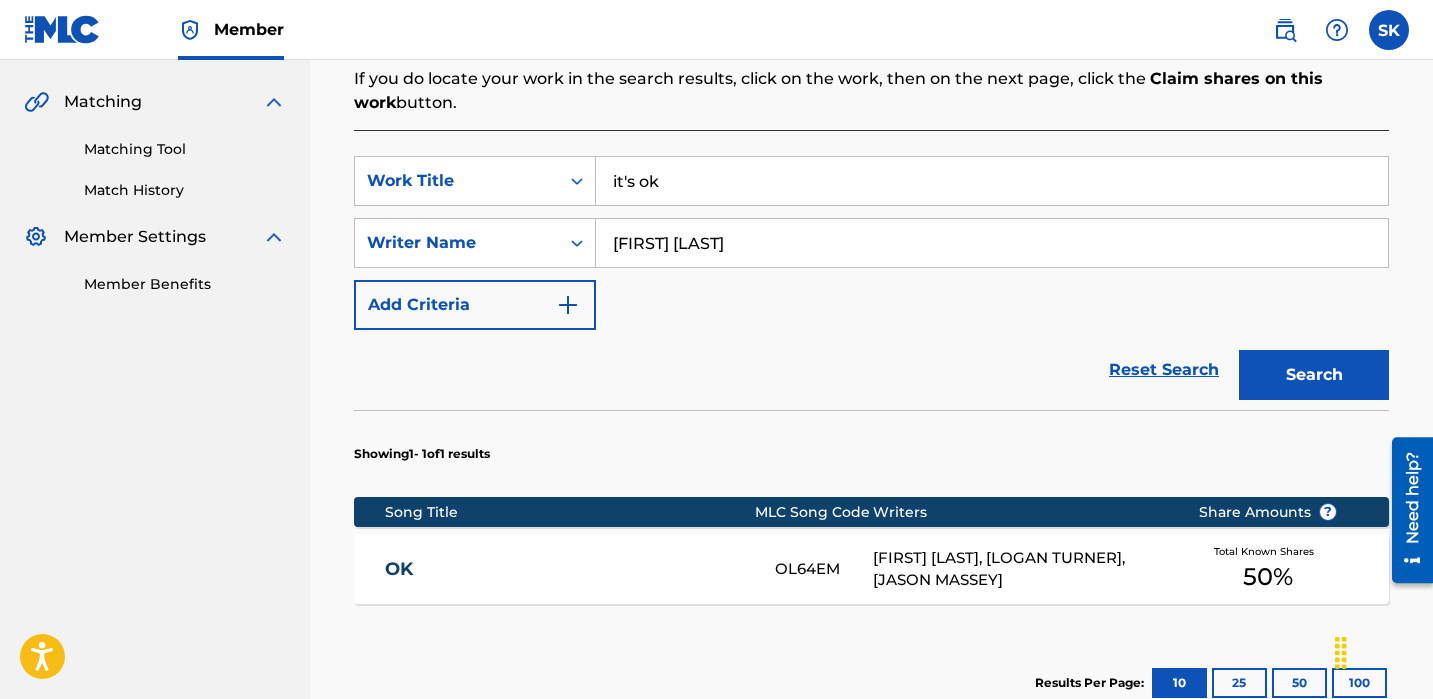 click on "it's ok" at bounding box center [992, 181] 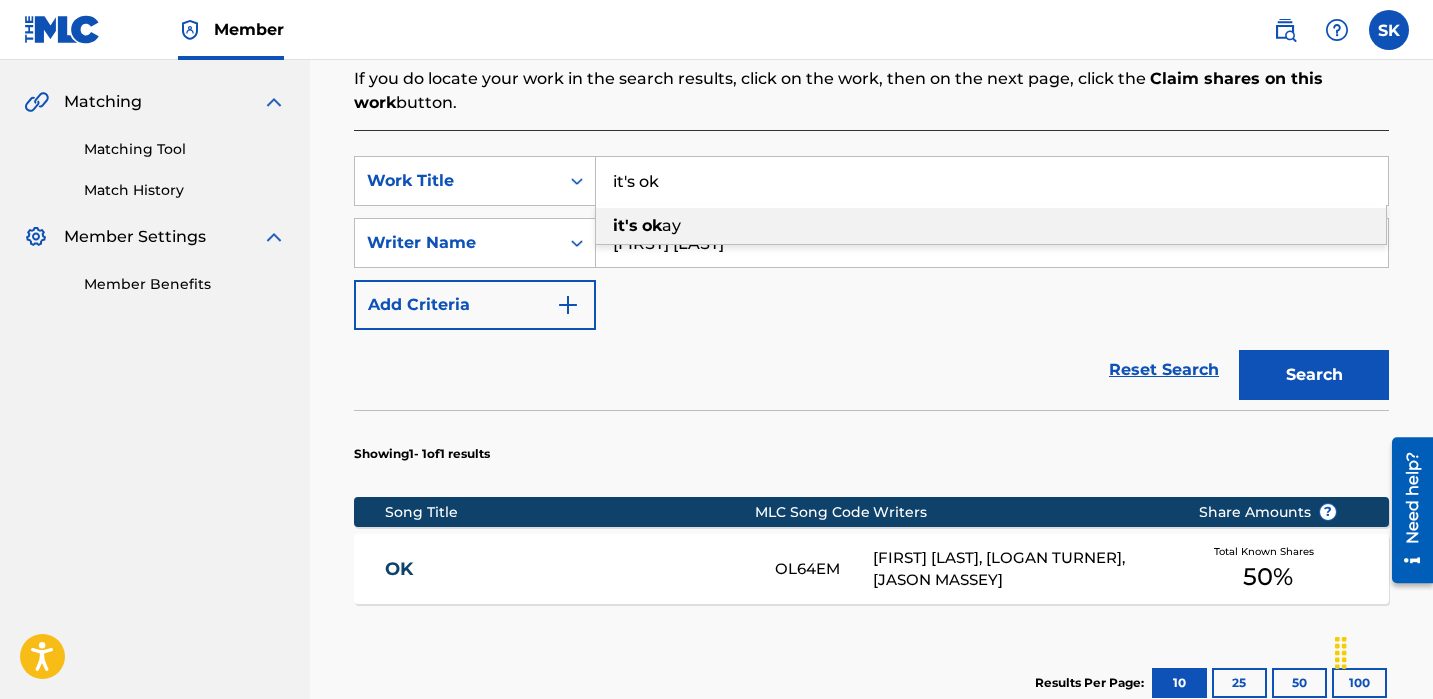 click on "it's ok" at bounding box center [992, 181] 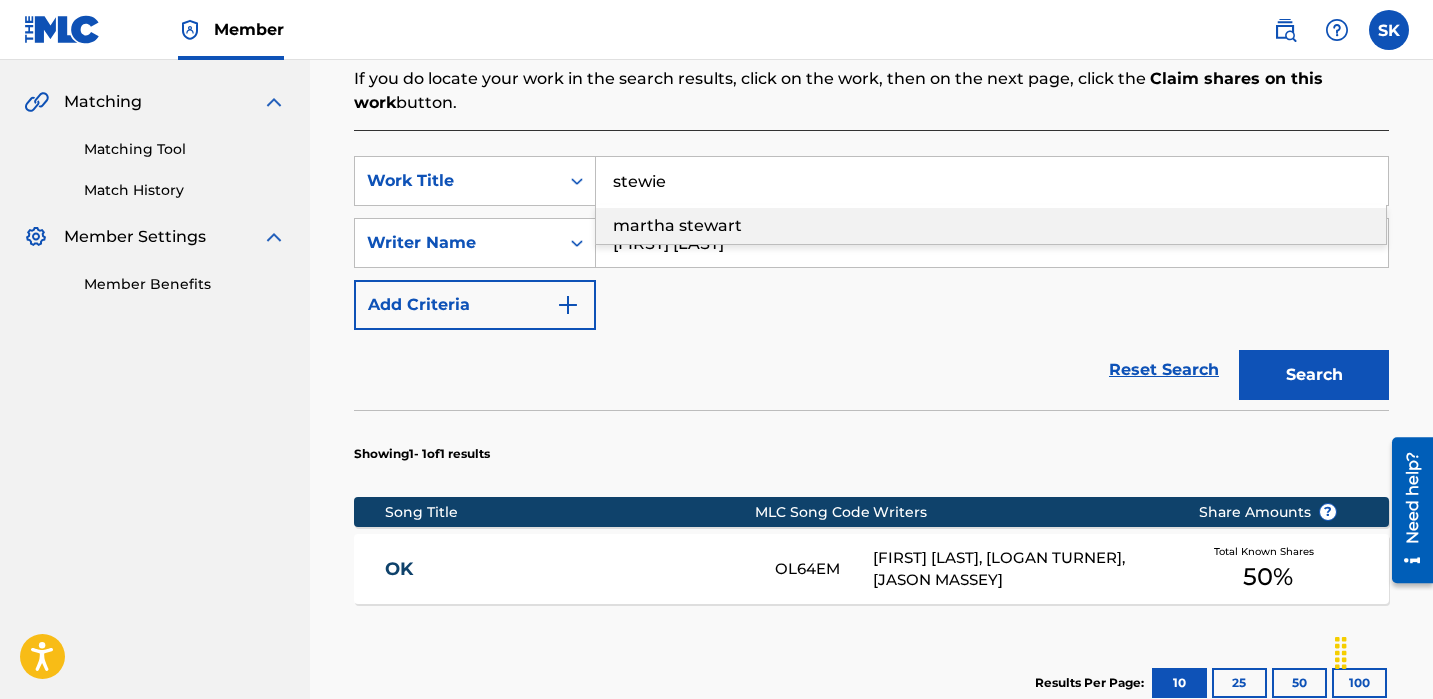 click on "Search" at bounding box center [1314, 375] 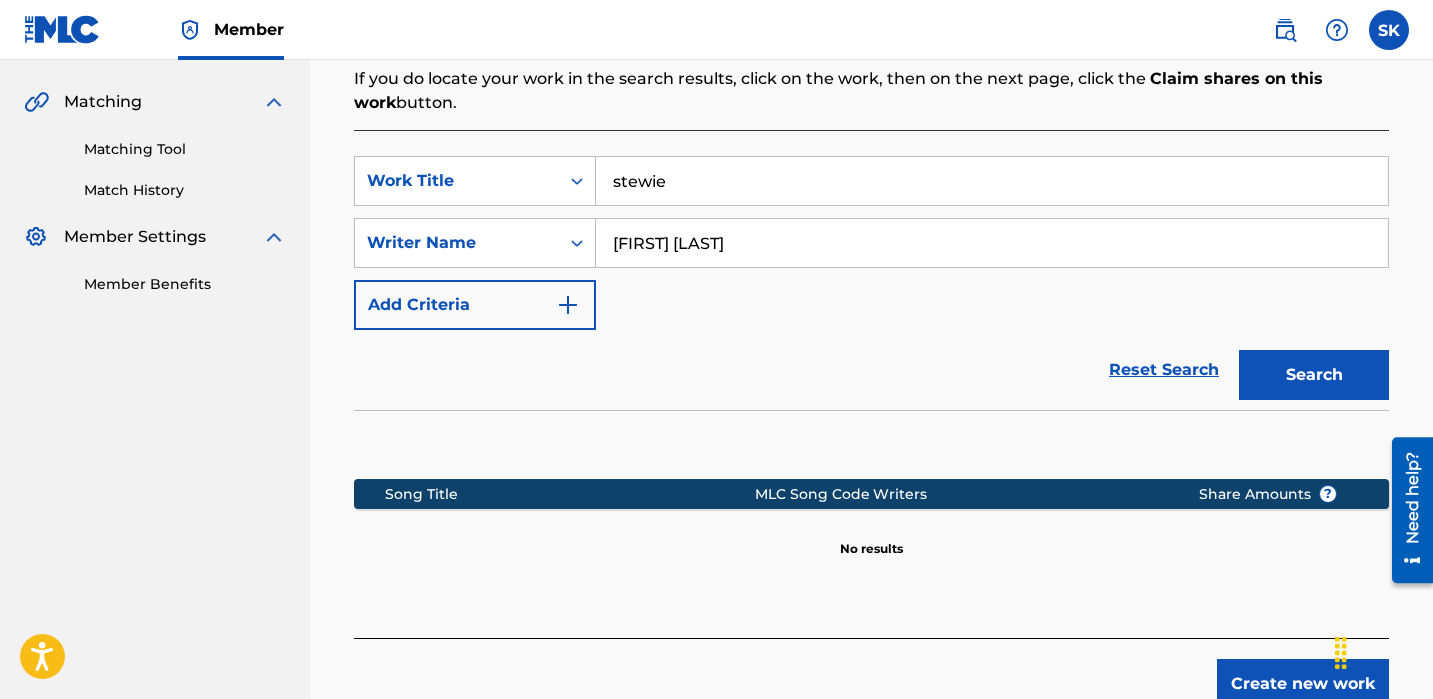 click on "stewie" at bounding box center (992, 181) 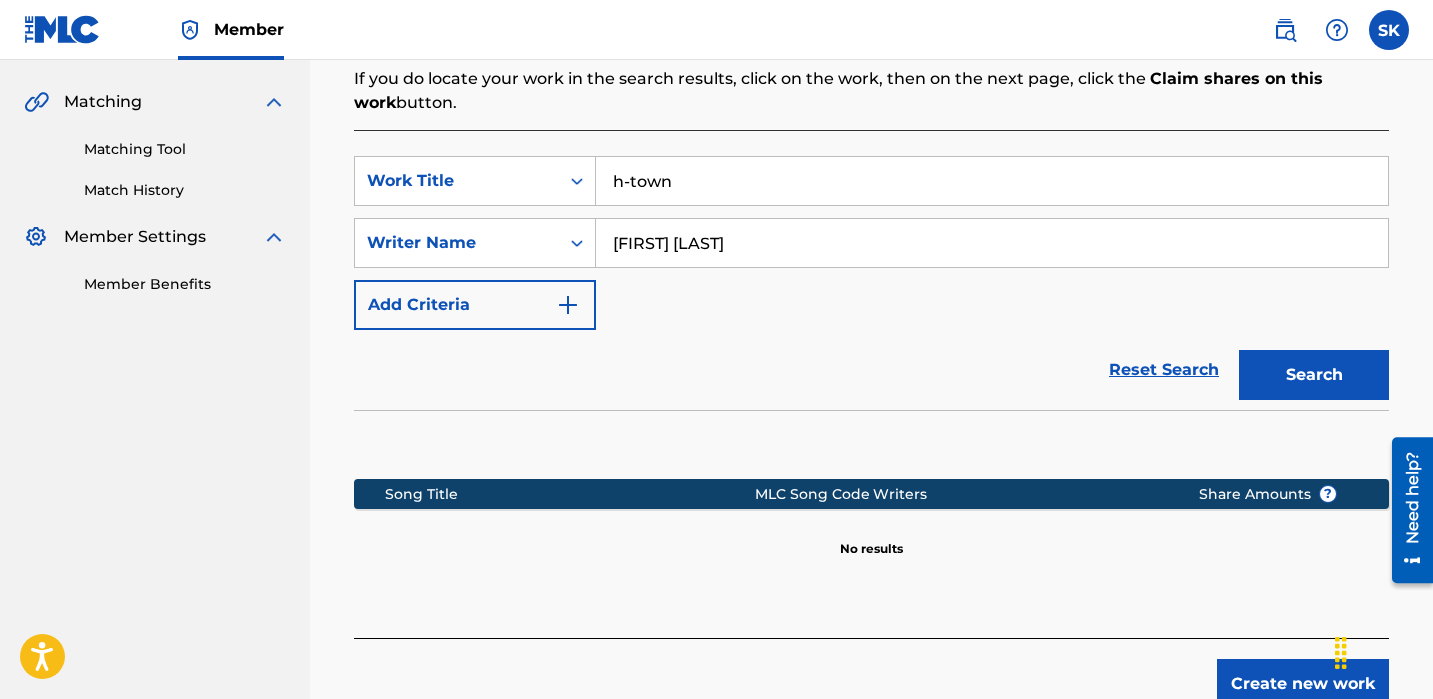 click on "Search" at bounding box center [1314, 375] 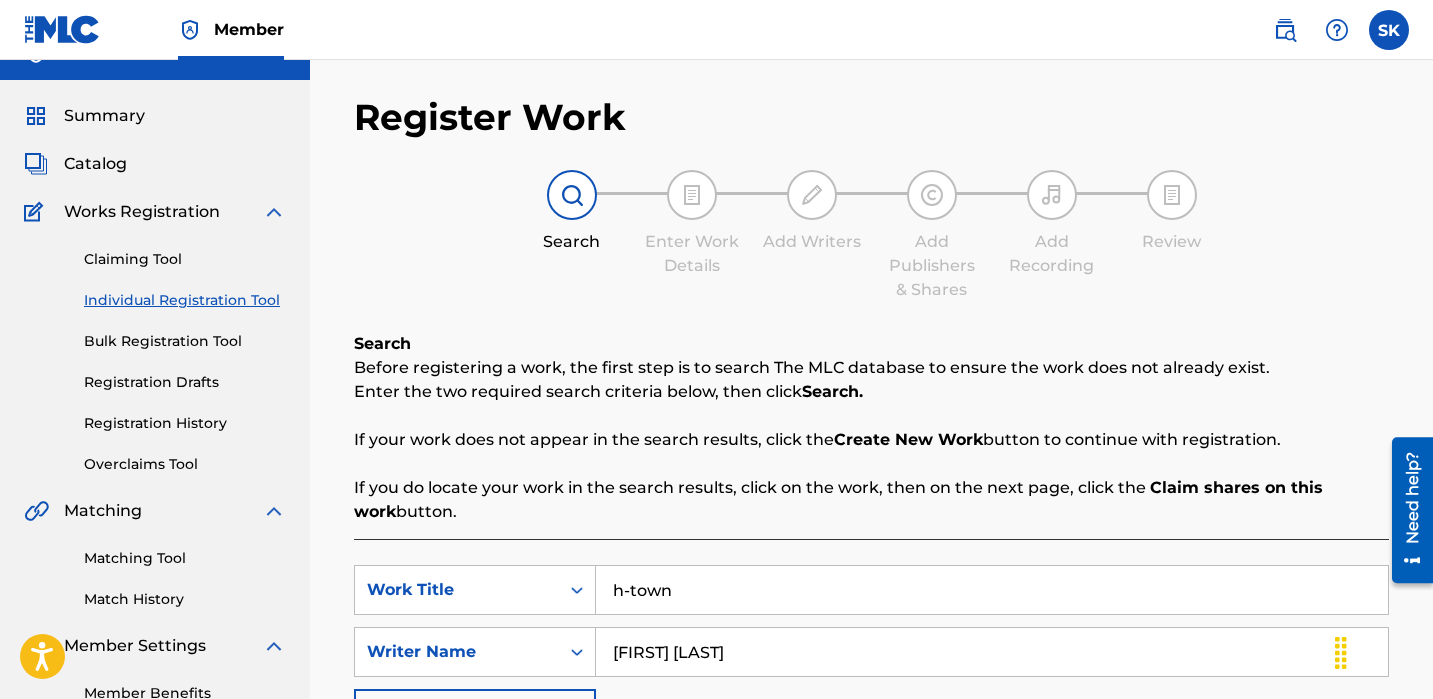 scroll, scrollTop: 0, scrollLeft: 0, axis: both 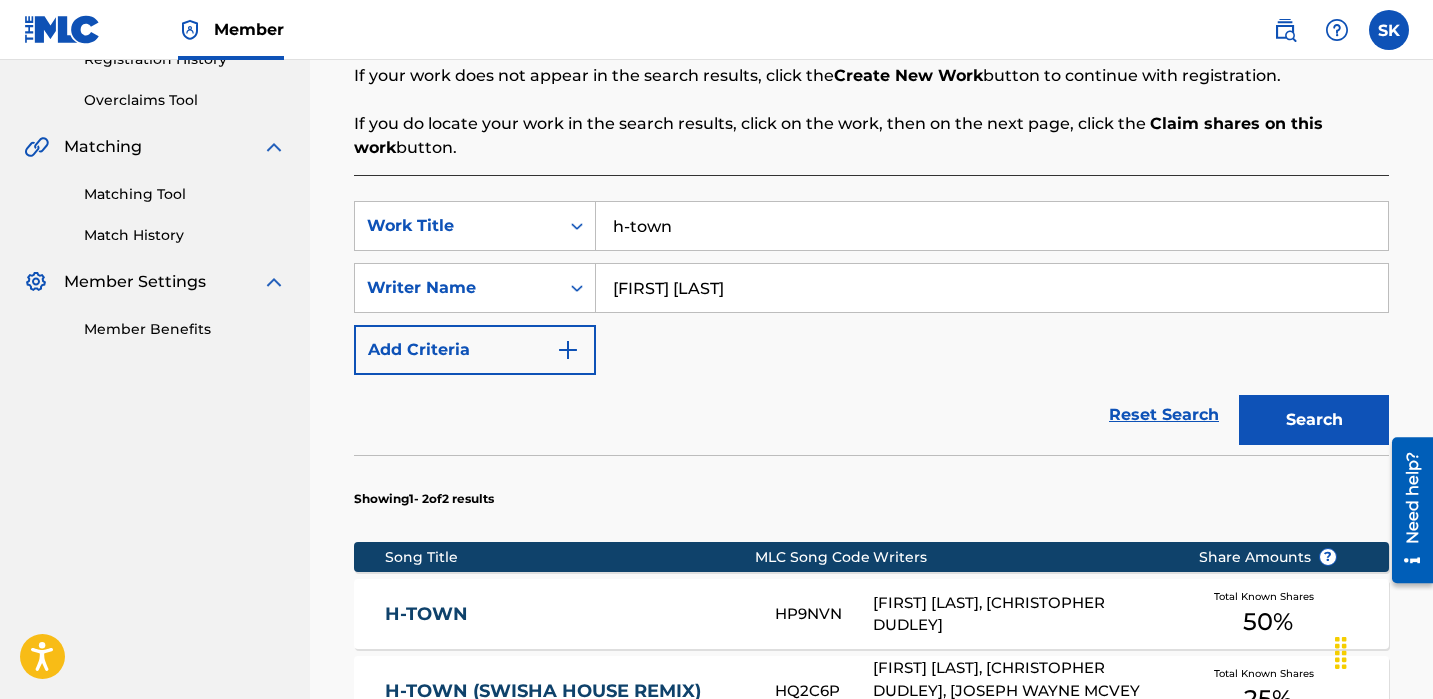 click on "h-town" at bounding box center [992, 226] 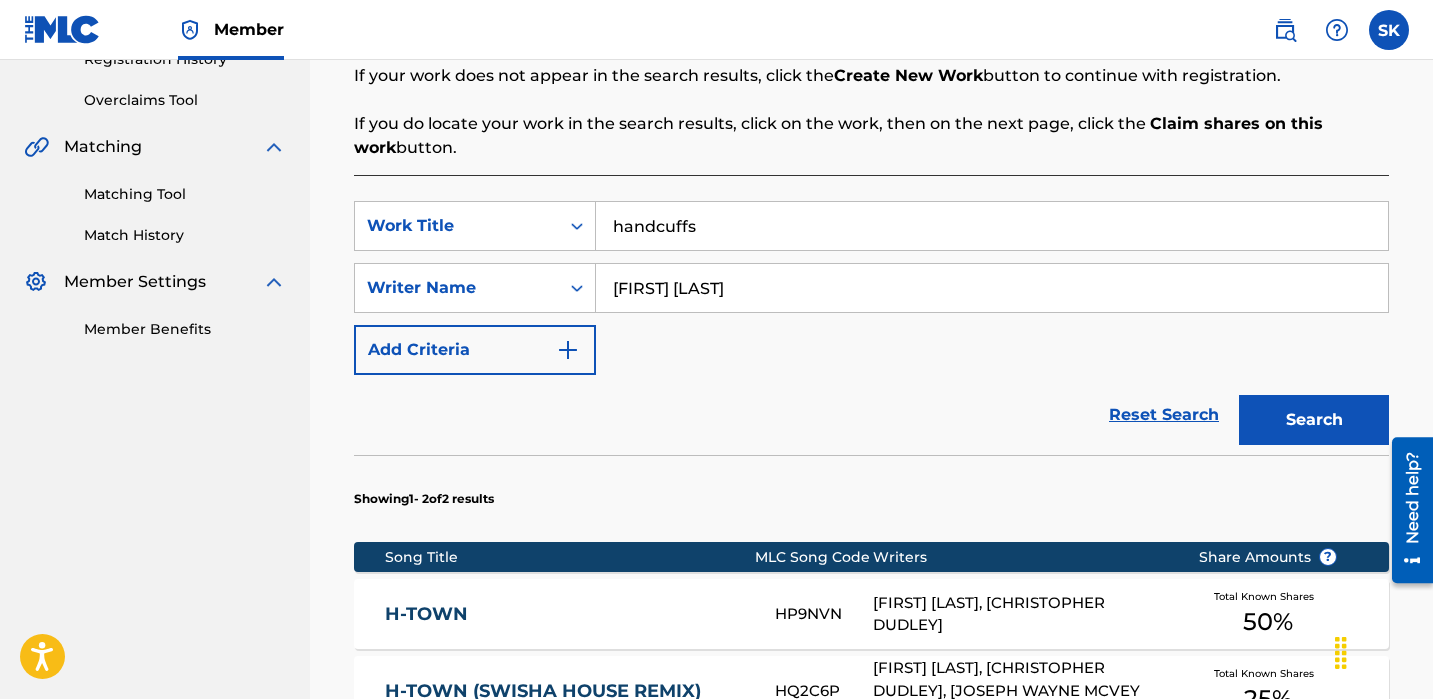 type on "handcuffs" 